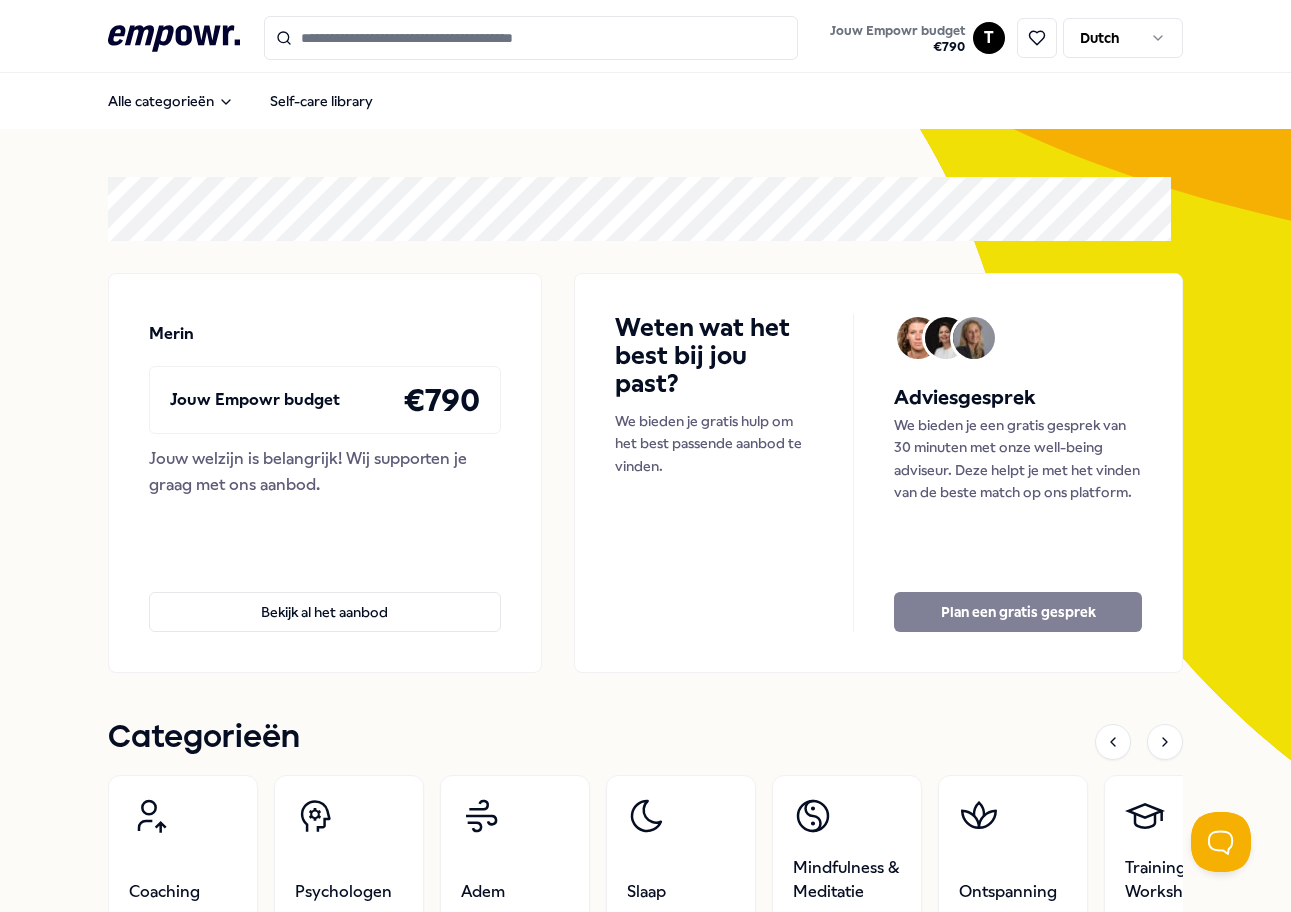scroll, scrollTop: 0, scrollLeft: 0, axis: both 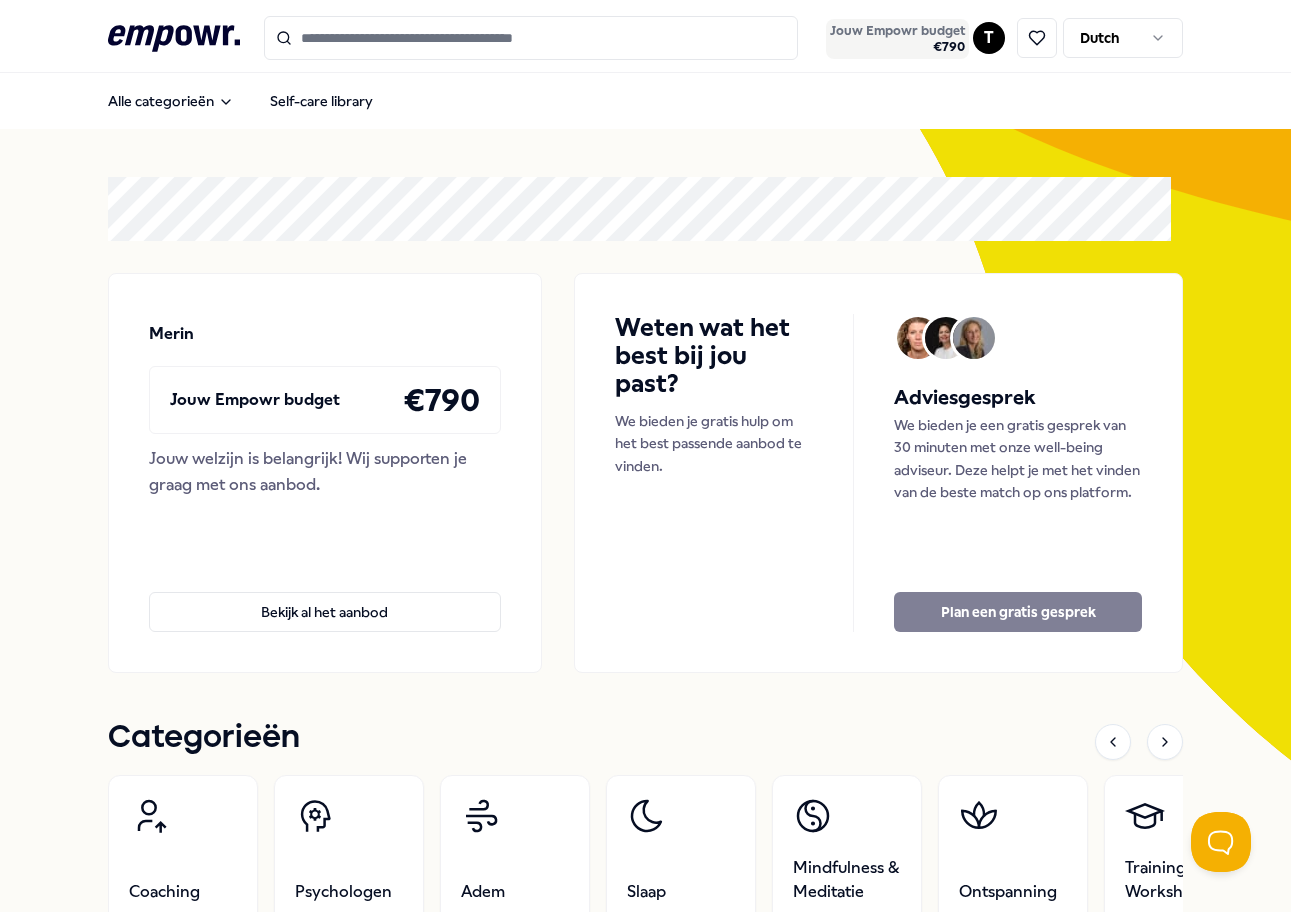 click on "€ 790" at bounding box center [897, 47] 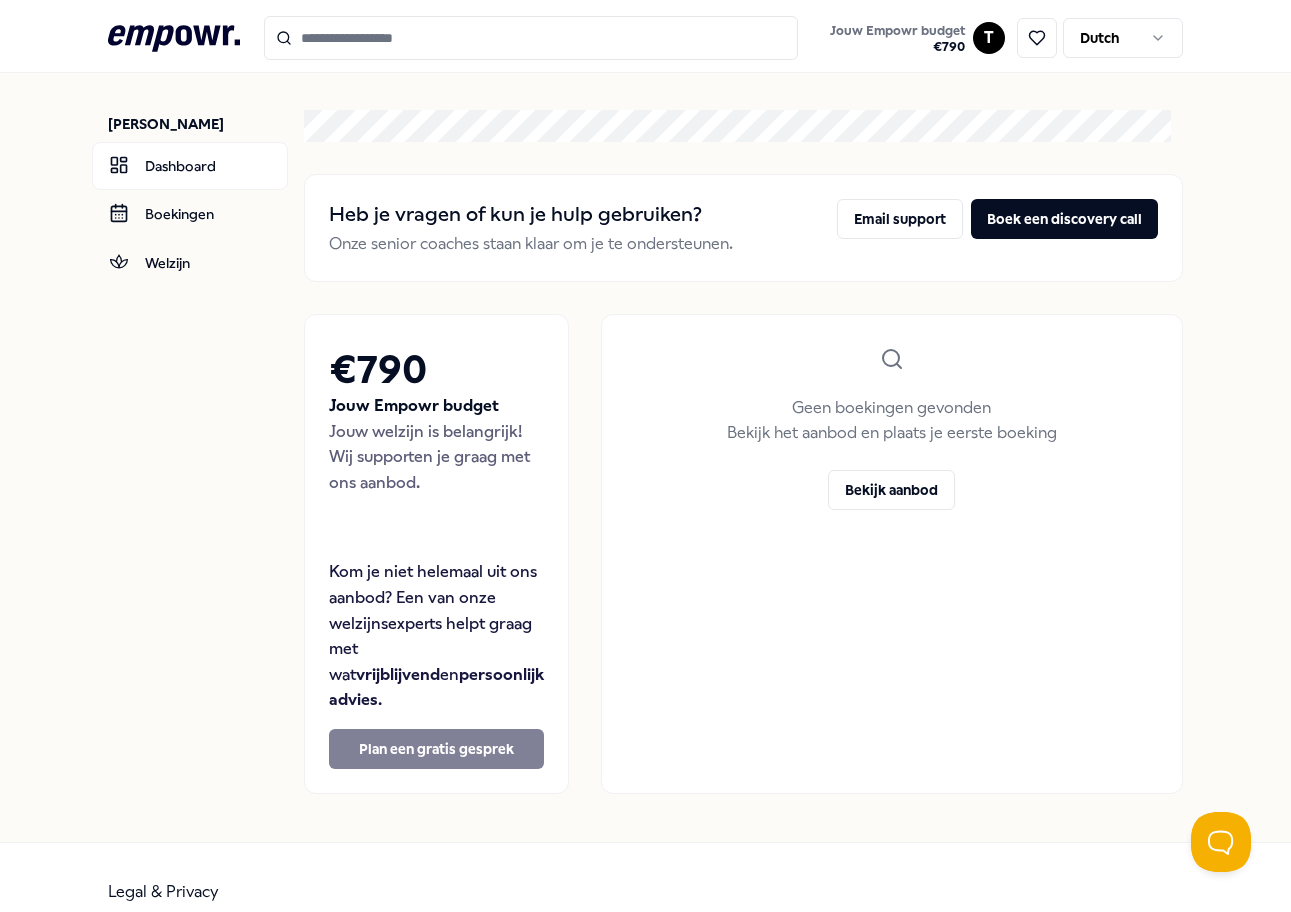 scroll, scrollTop: 14, scrollLeft: 0, axis: vertical 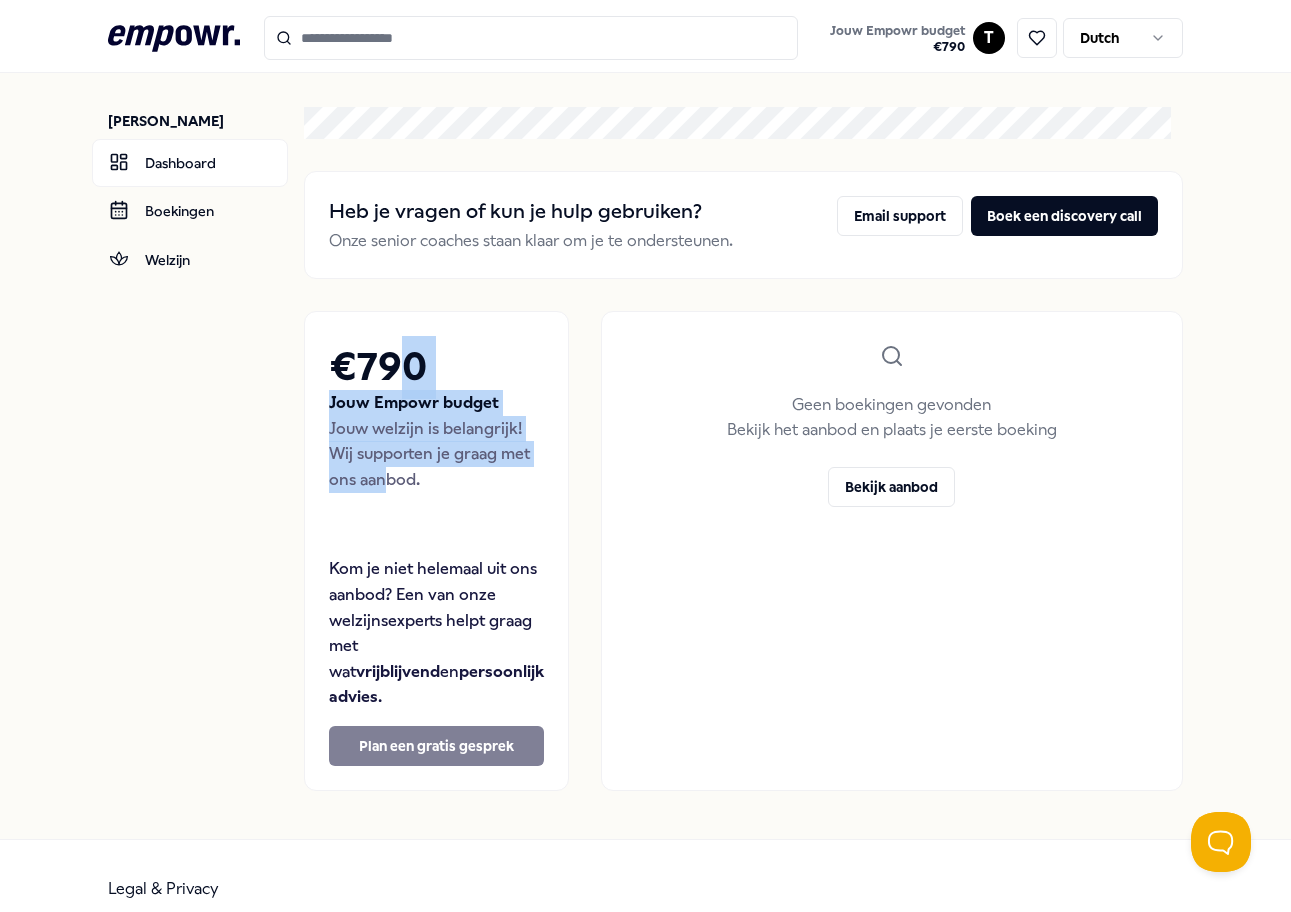 drag, startPoint x: 384, startPoint y: 483, endPoint x: 380, endPoint y: 547, distance: 64.12488 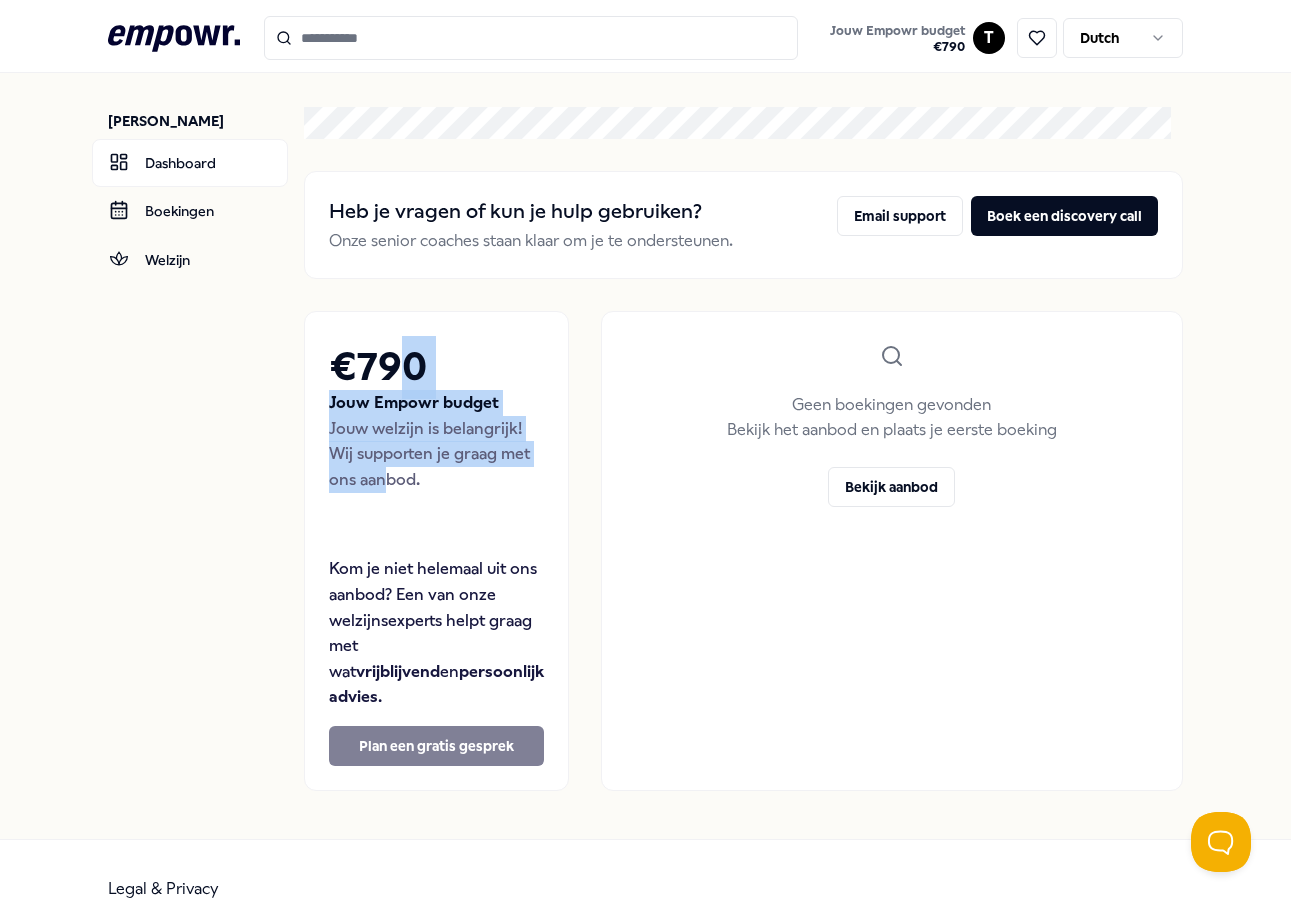 drag, startPoint x: 380, startPoint y: 547, endPoint x: 325, endPoint y: 473, distance: 92.20087 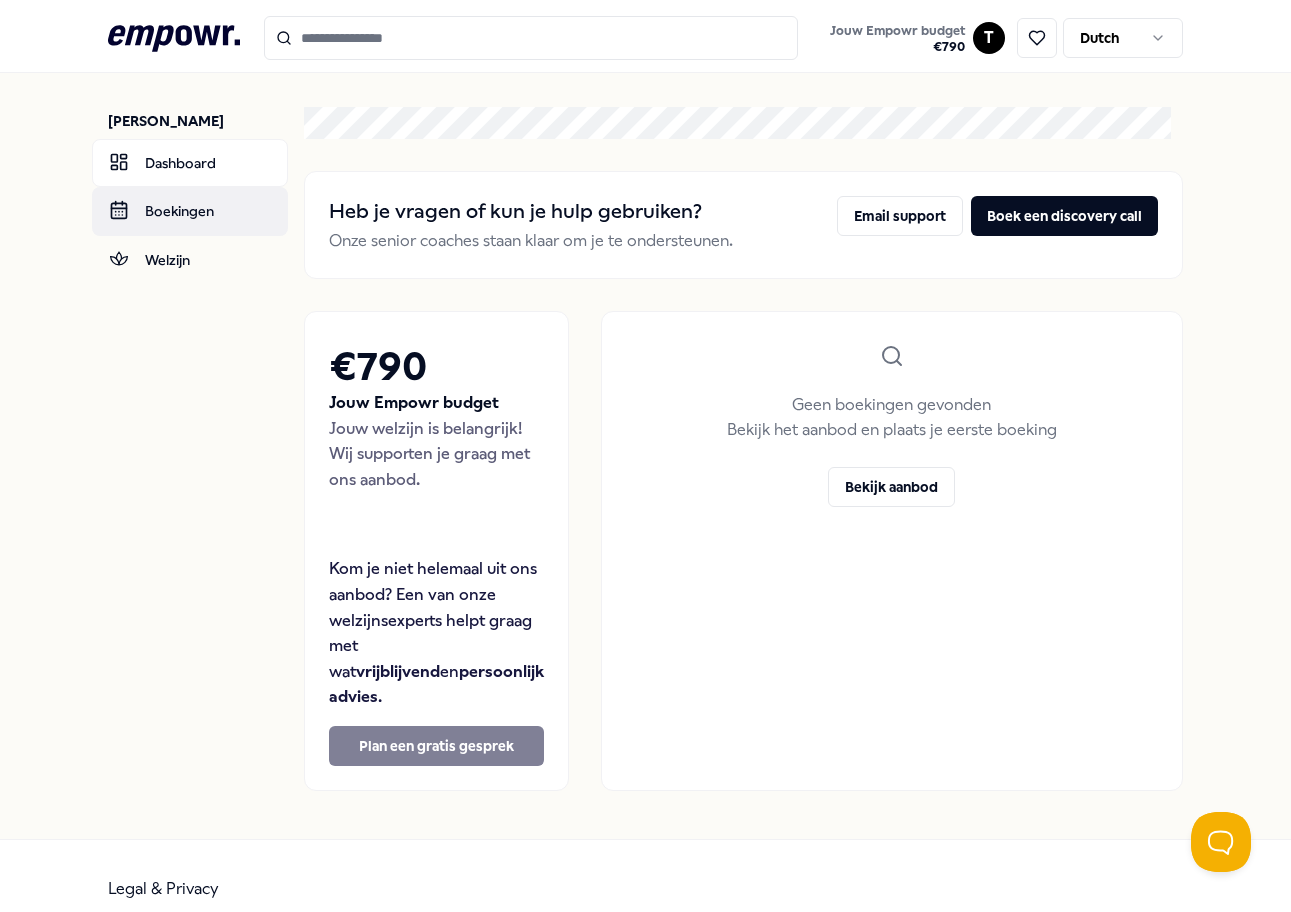 click on "Boekingen" at bounding box center (190, 211) 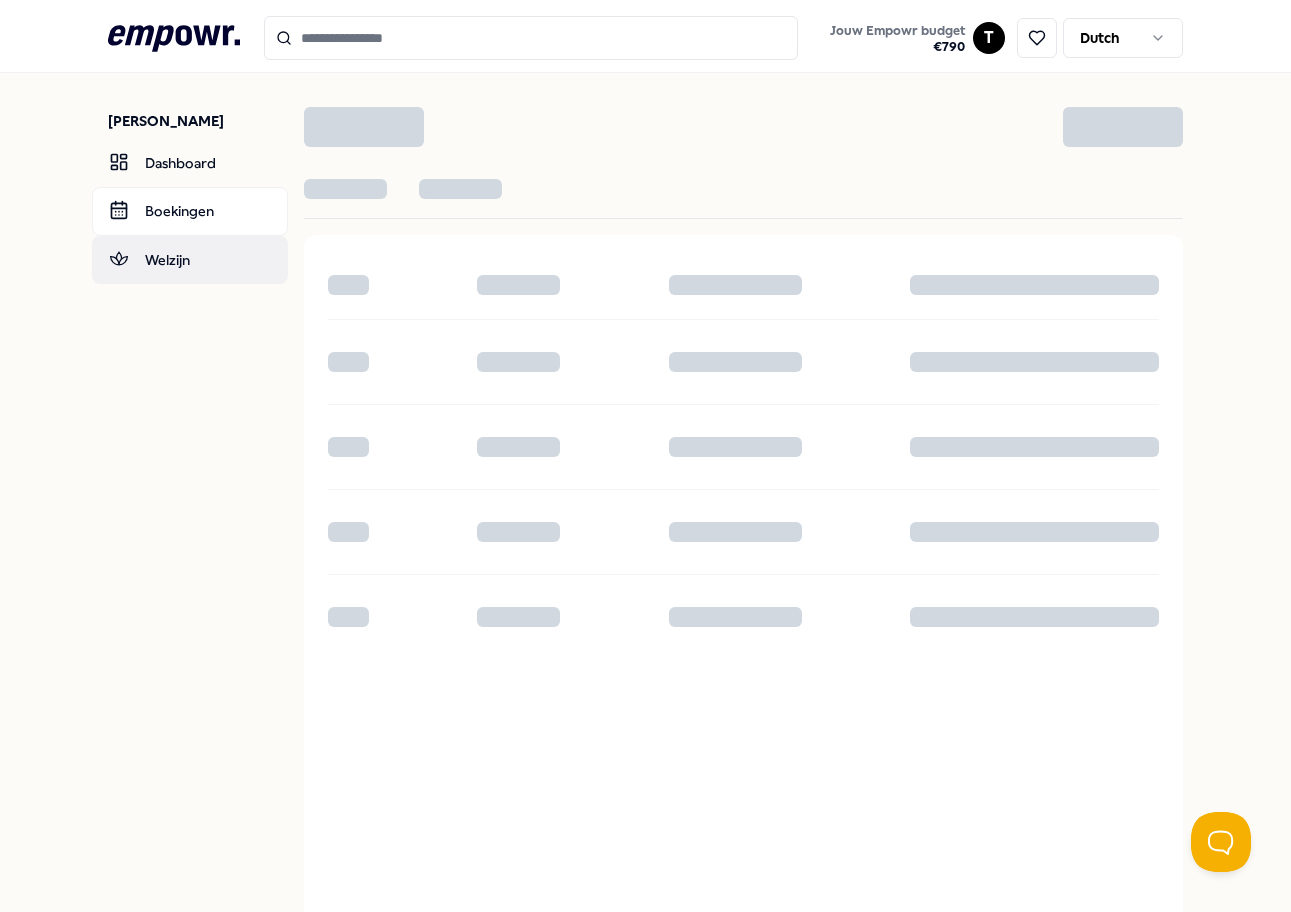 scroll, scrollTop: 0, scrollLeft: 0, axis: both 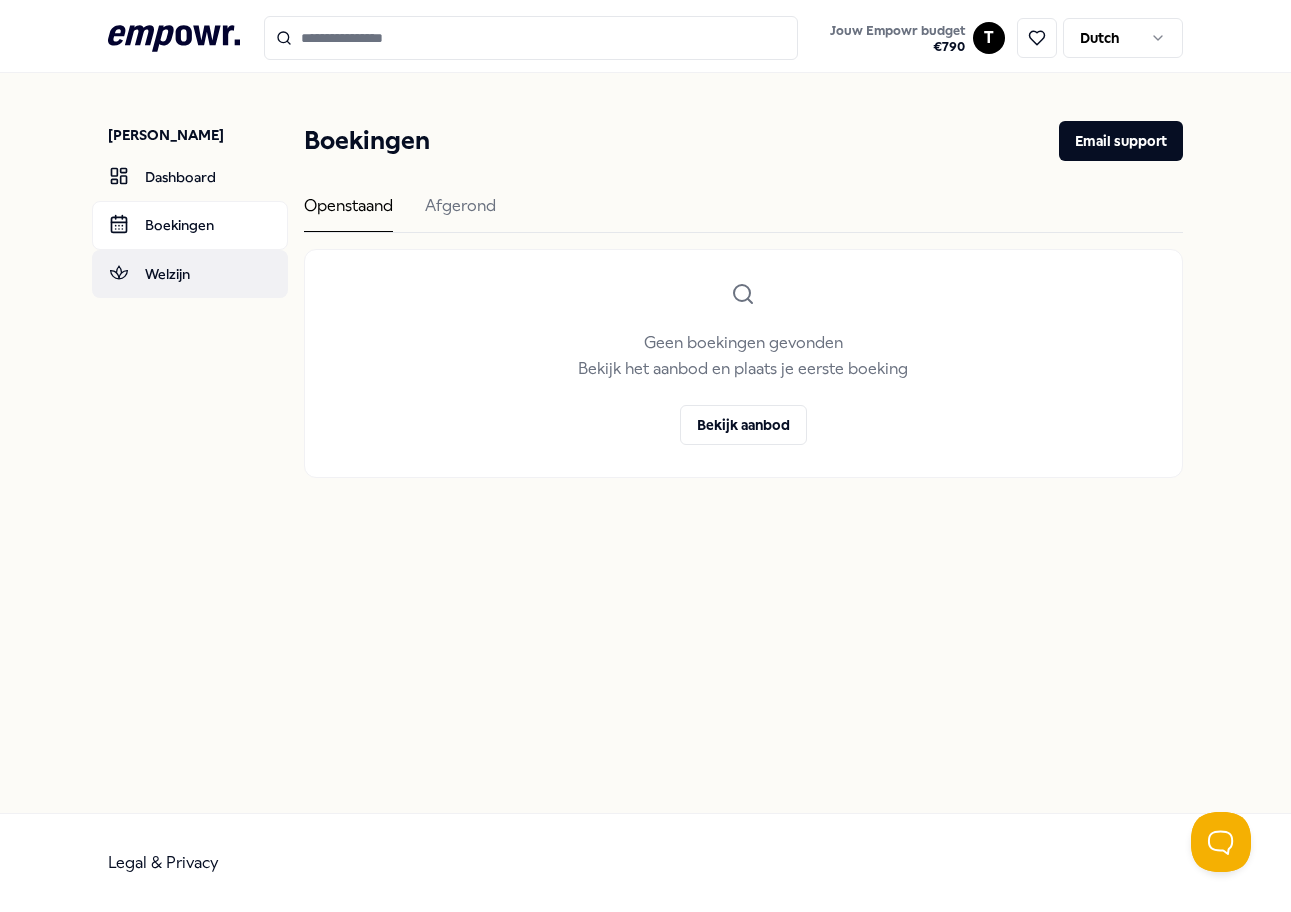 click on "Welzijn" at bounding box center [190, 274] 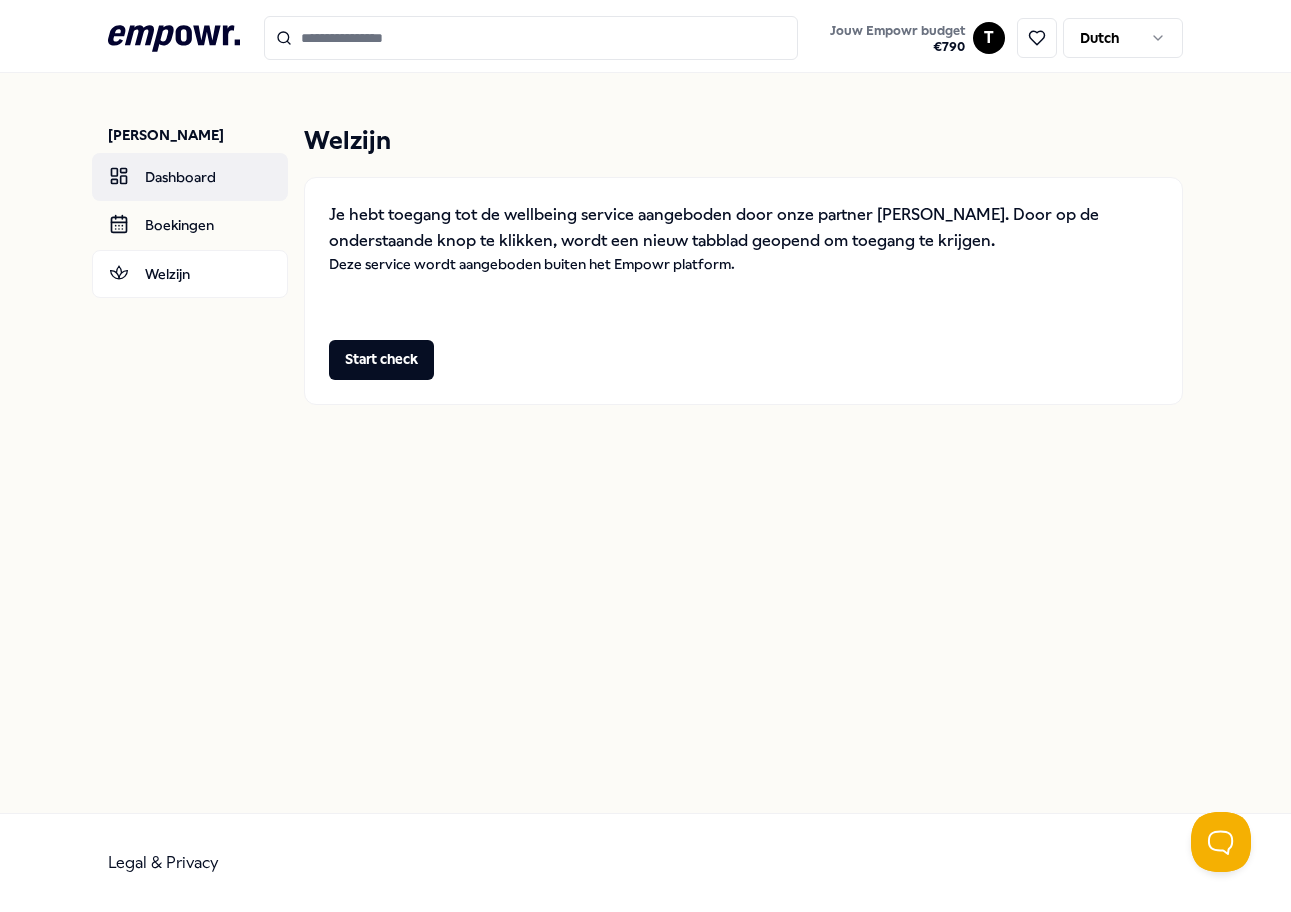 click on "Dashboard" at bounding box center [190, 177] 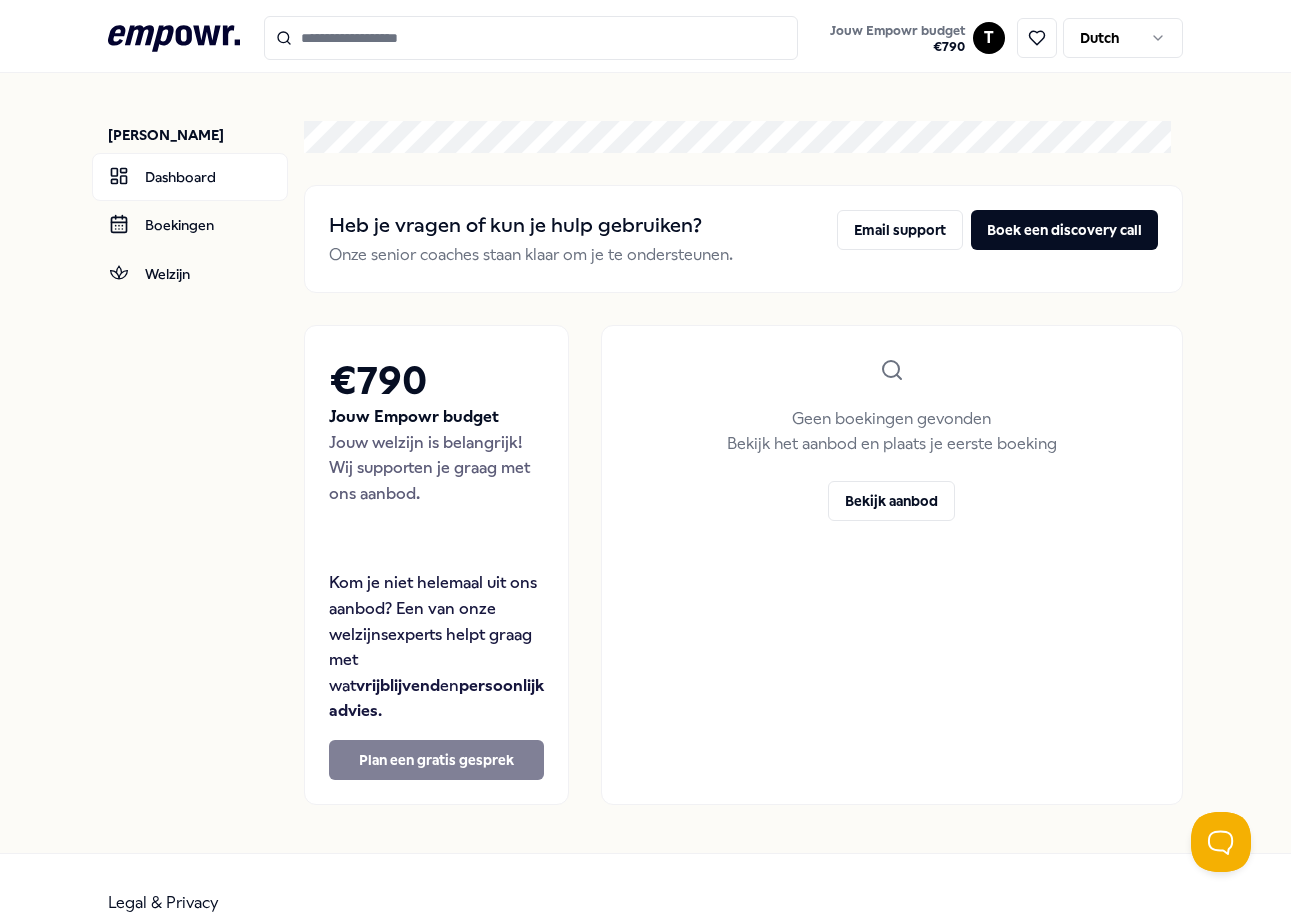 click on "€ 790" at bounding box center [436, 381] 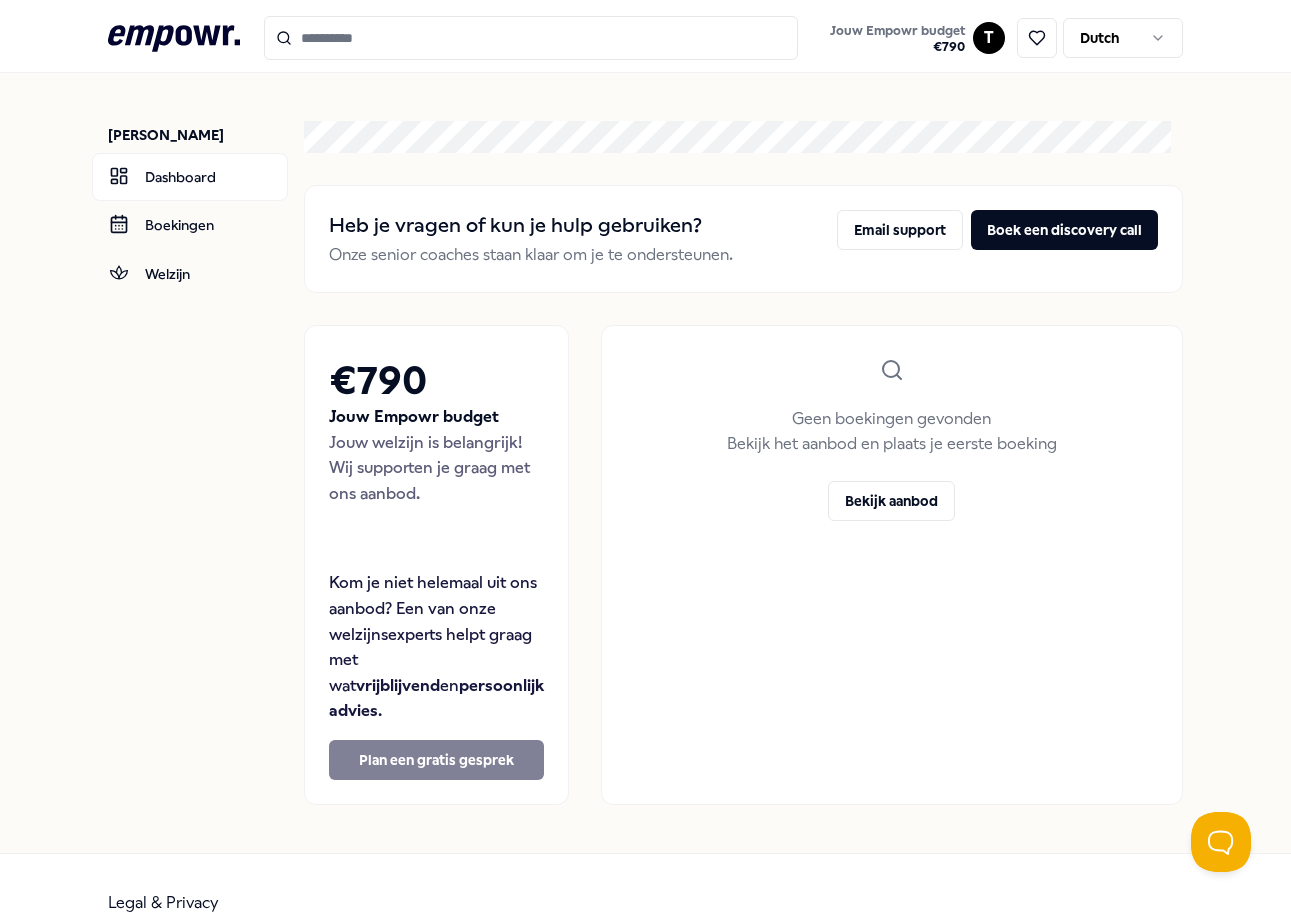 click on "€ 790" at bounding box center (436, 381) 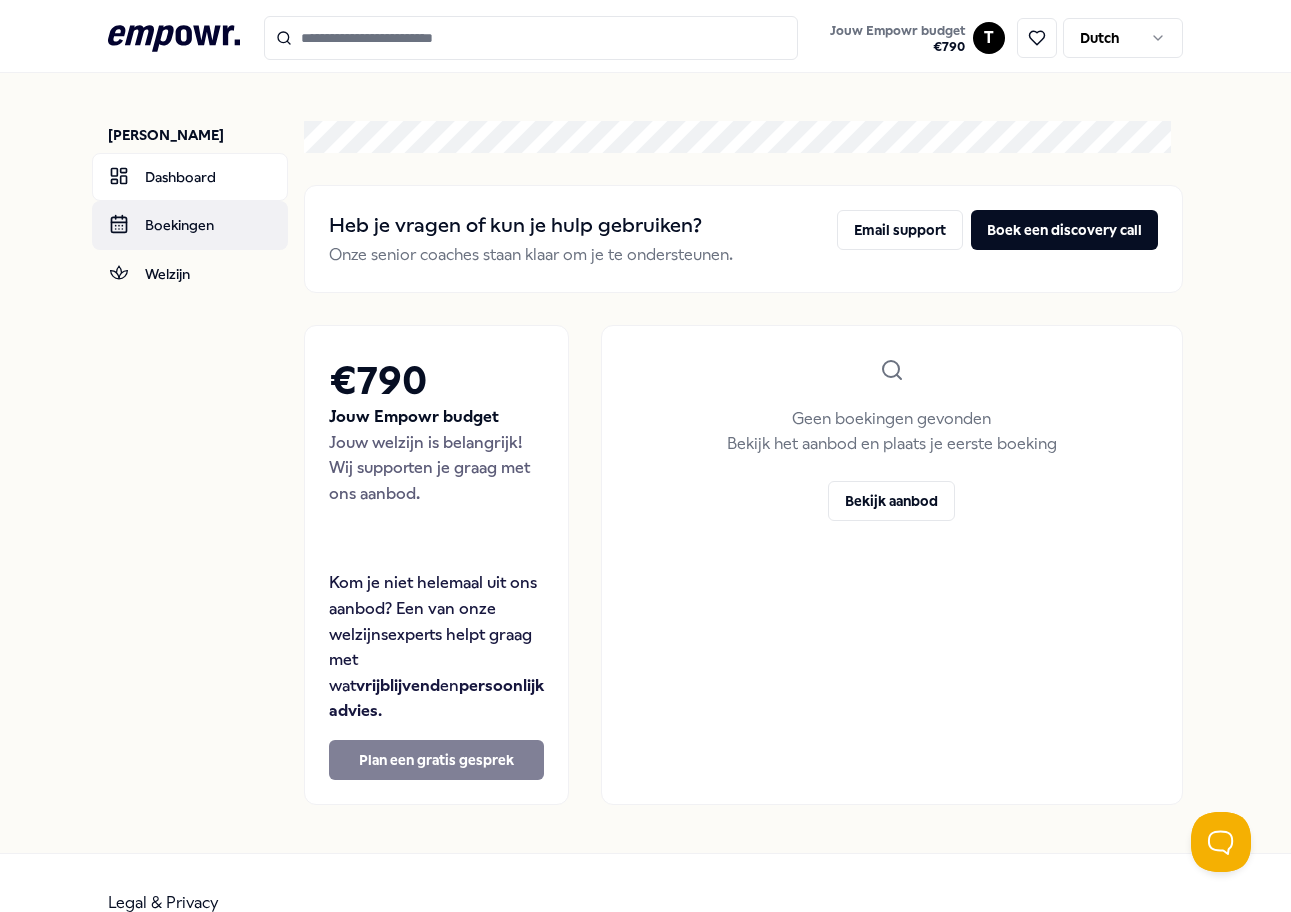 click on "Boekingen" at bounding box center (190, 225) 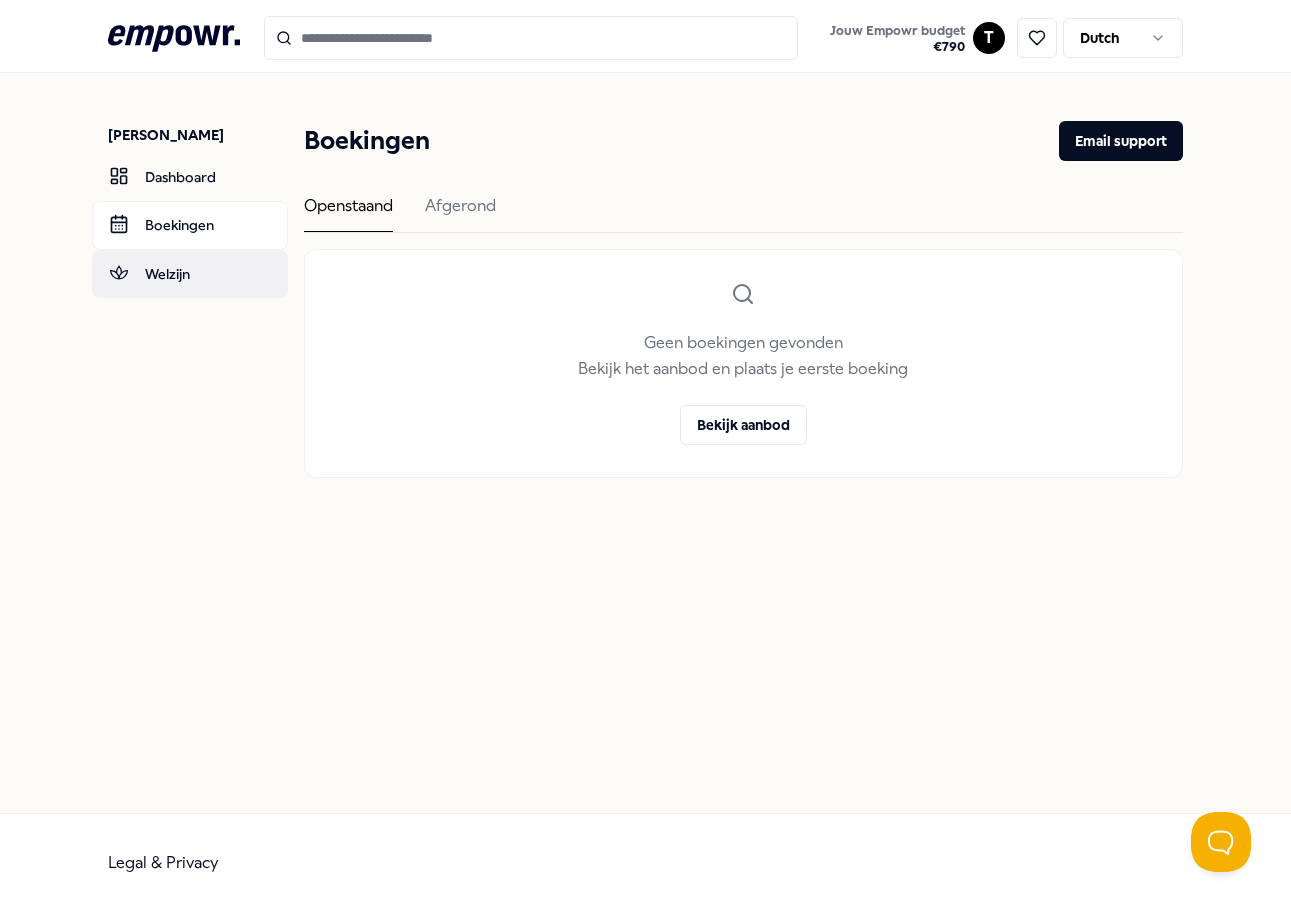 click on "Welzijn" at bounding box center (190, 274) 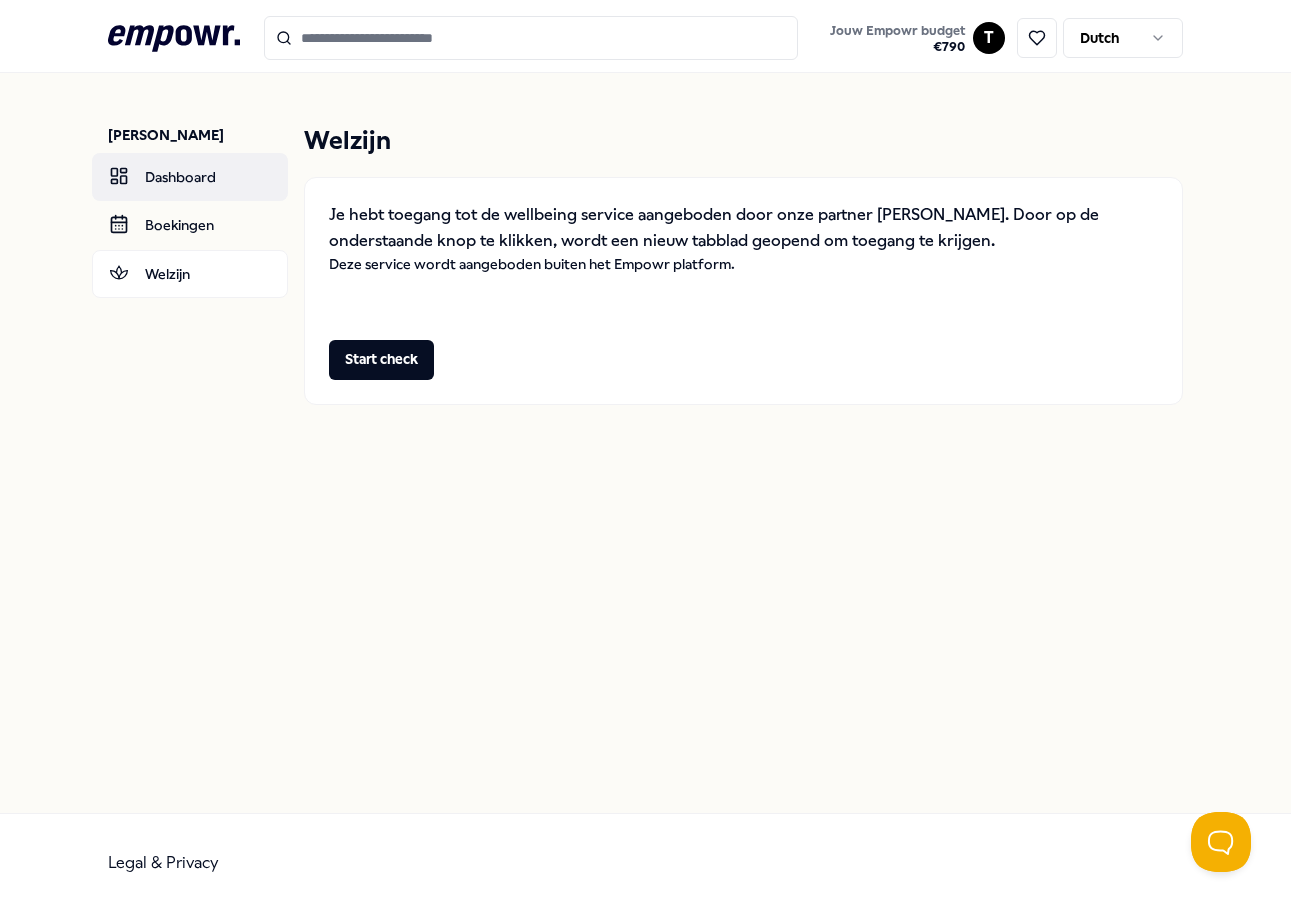 click on "Dashboard" at bounding box center [190, 177] 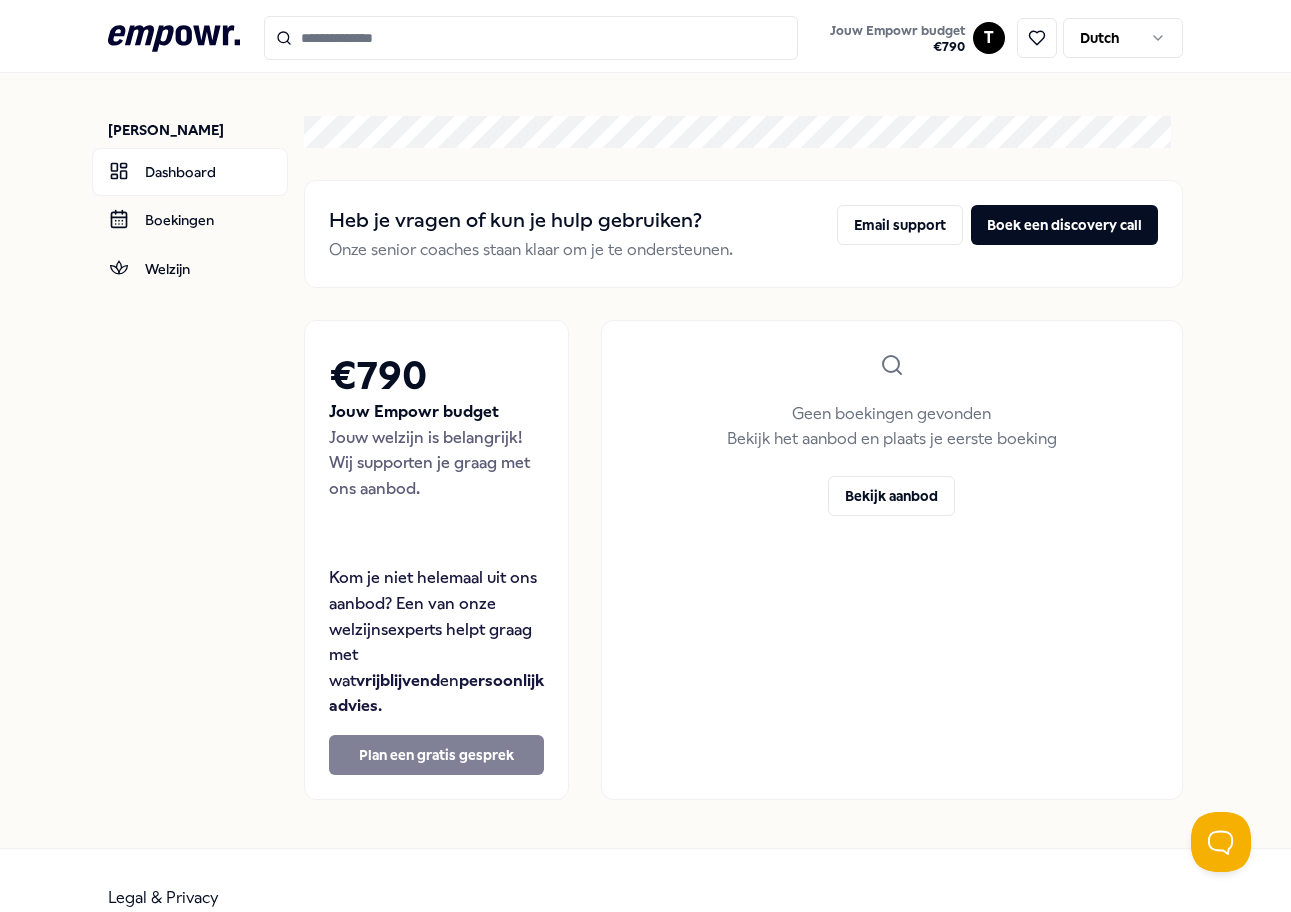 scroll, scrollTop: 0, scrollLeft: 0, axis: both 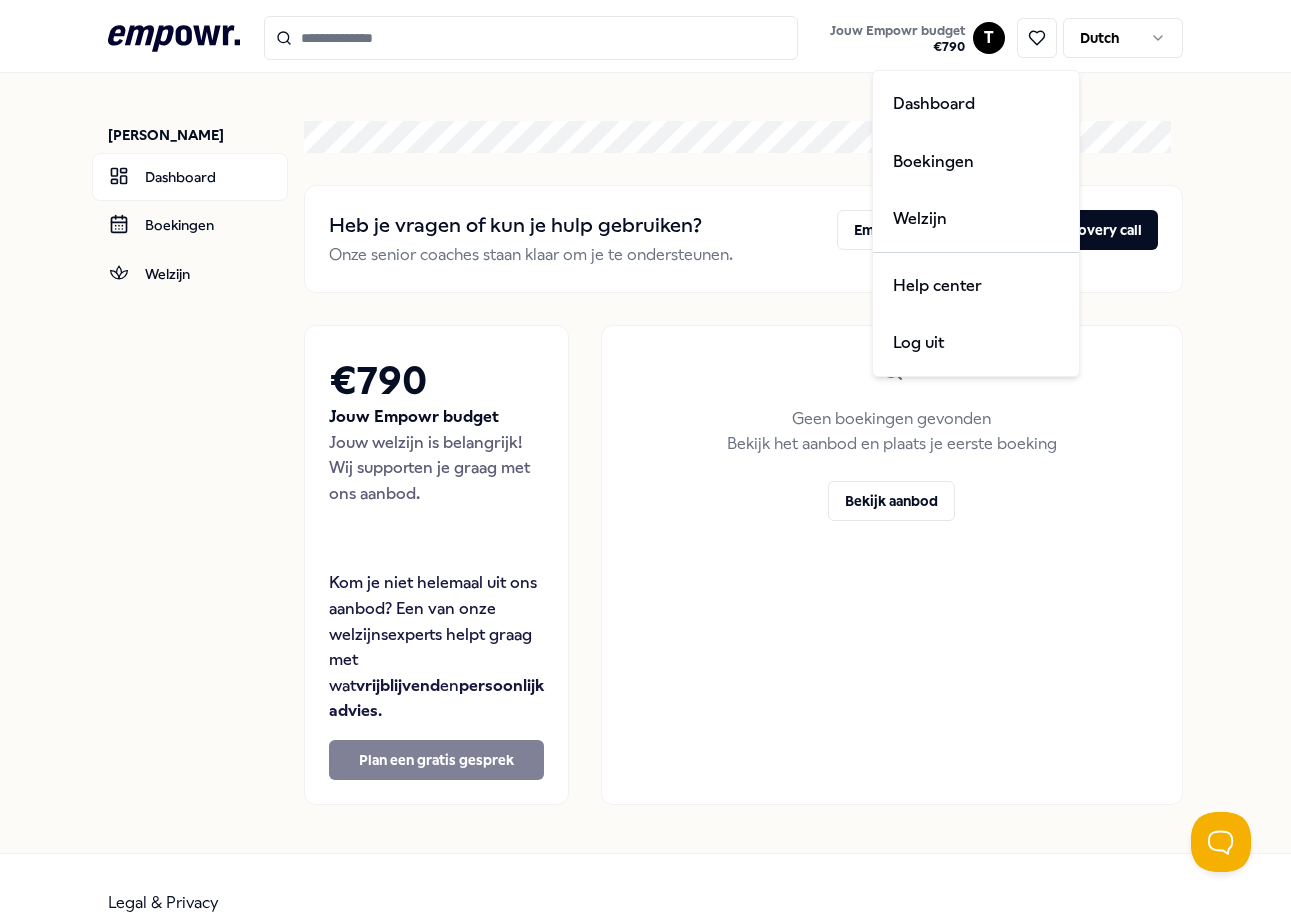 click on ".empowr-logo_svg__cls-1{fill:#03032f} Jouw Empowr budget € 790 T Dutch [PERSON_NAME] Dashboard Boekingen Welzijn Heb je vragen of kun je hulp gebruiken? Onze senior coaches staan klaar om je te ondersteunen. Email support Boek een discovery call € 790 Jouw Empowr budget Jouw welzijn is belangrijk! Wij supporten je graag met ons aanbod. Kom je niet helemaal uit ons aanbod?  Een van onze welzijnsexperts helpt graag met wat  vrijblijvend  en  persoonlijk advies . Plan een gratis gesprek Geen boekingen gevonden Bekijk het aanbod en plaats je eerste boeking Bekijk aanbod Legal & Privacy
Dashboard Boekingen Welzijn Help center Log uit" at bounding box center [645, 456] 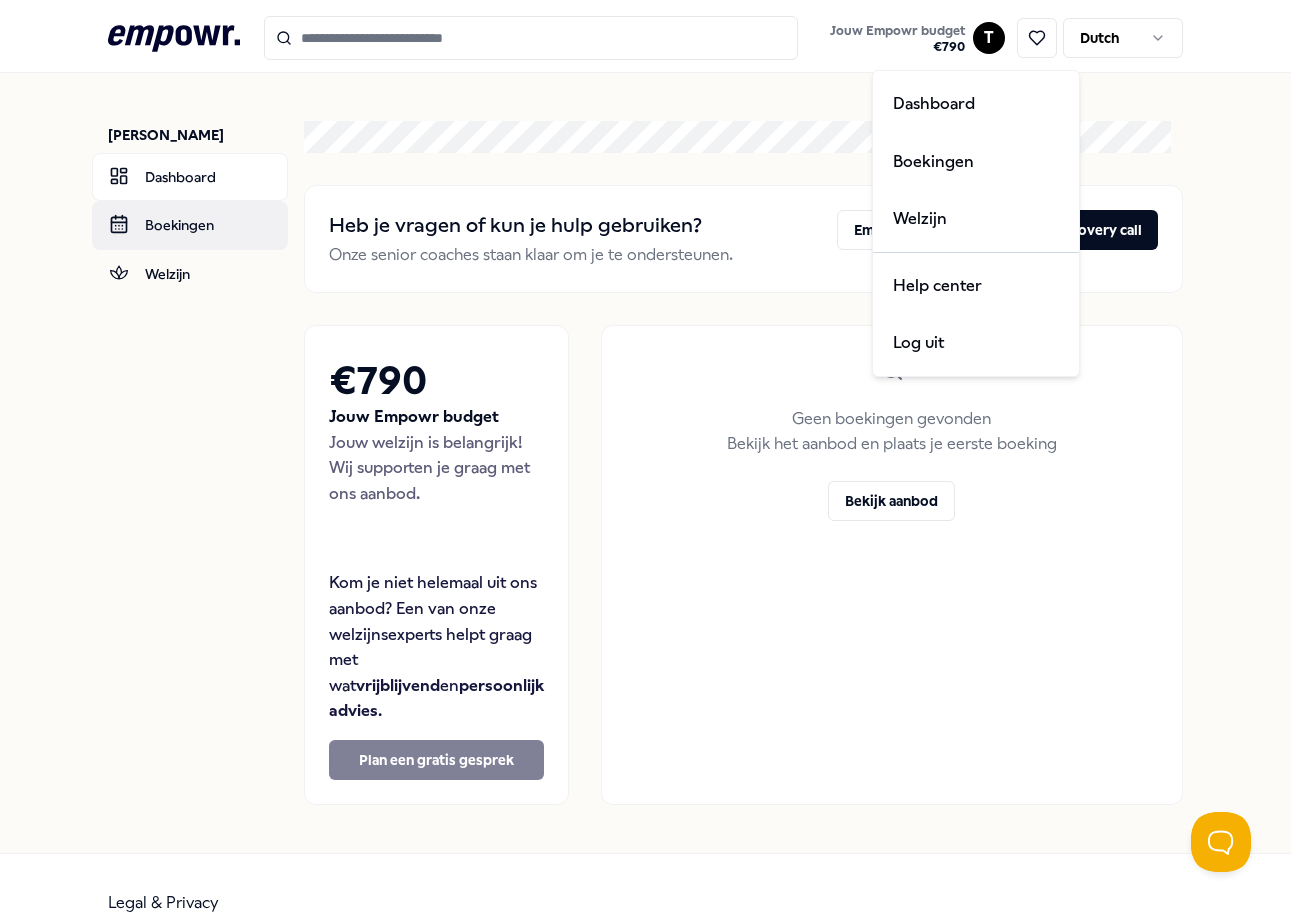 click on ".empowr-logo_svg__cls-1{fill:#03032f} Jouw Empowr budget € 790 T Dutch [PERSON_NAME] Dashboard Boekingen Welzijn Heb je vragen of kun je hulp gebruiken? Onze senior coaches staan klaar om je te ondersteunen. Email support Boek een discovery call € 790 Jouw Empowr budget Jouw welzijn is belangrijk! Wij supporten je graag met ons aanbod. Kom je niet helemaal uit ons aanbod?  Een van onze welzijnsexperts helpt graag met wat  vrijblijvend  en  persoonlijk advies . Plan een gratis gesprek Geen boekingen gevonden Bekijk het aanbod en plaats je eerste boeking Bekijk aanbod Legal & Privacy
Dashboard Boekingen Welzijn Help center Log uit" at bounding box center [645, 456] 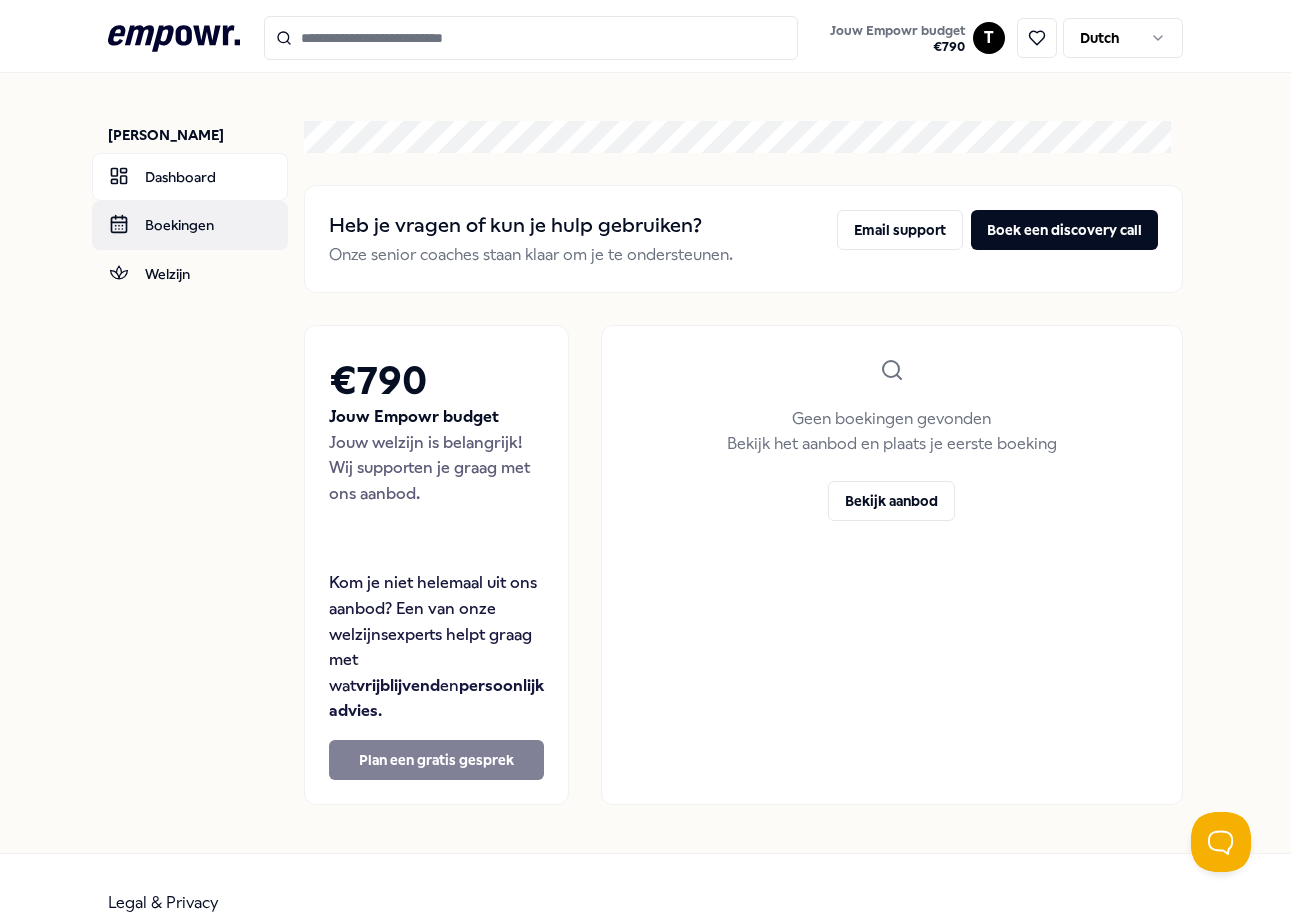 click on "Boekingen" at bounding box center [190, 225] 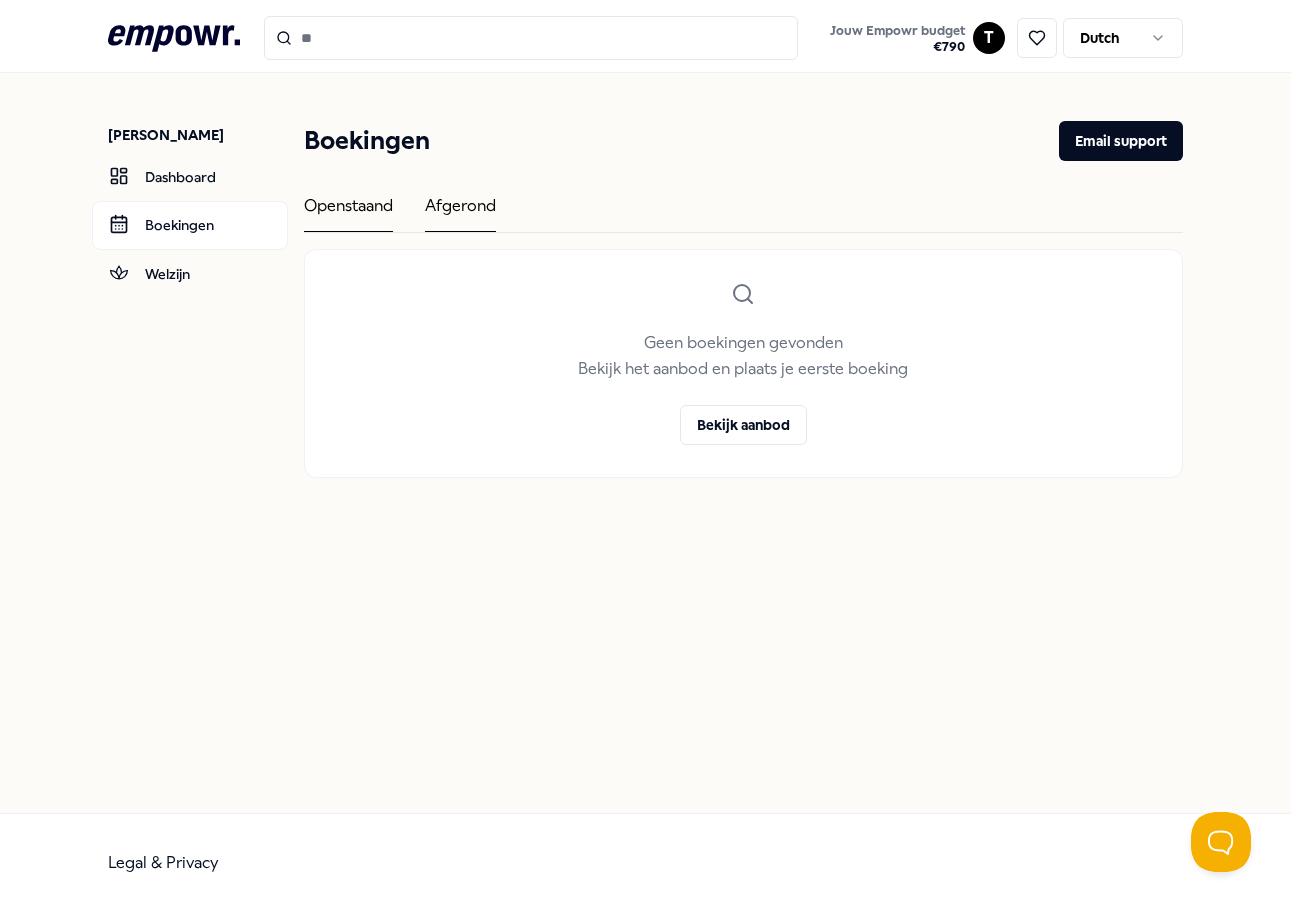 click on "Afgerond" at bounding box center (460, 212) 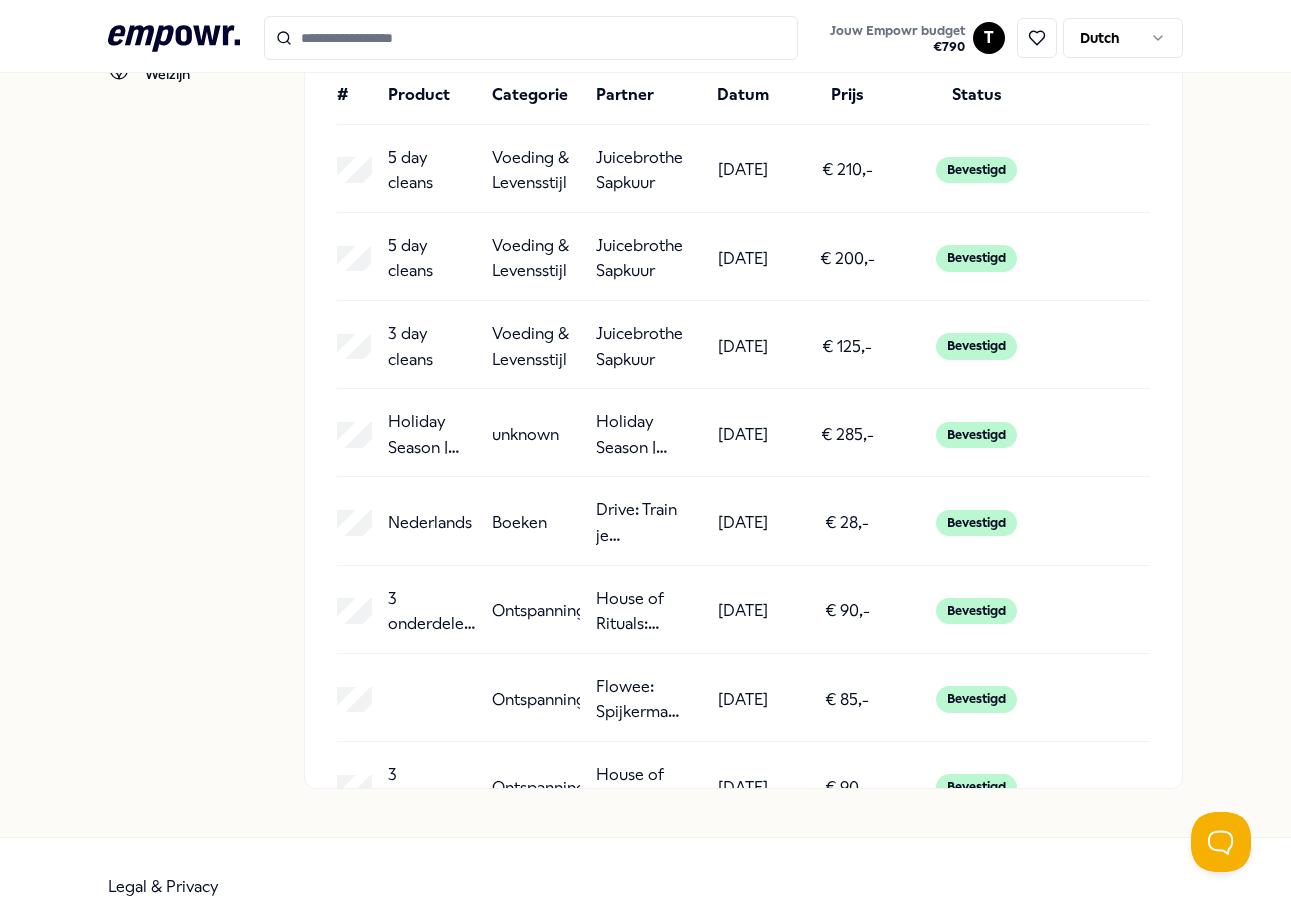 scroll, scrollTop: 224, scrollLeft: 0, axis: vertical 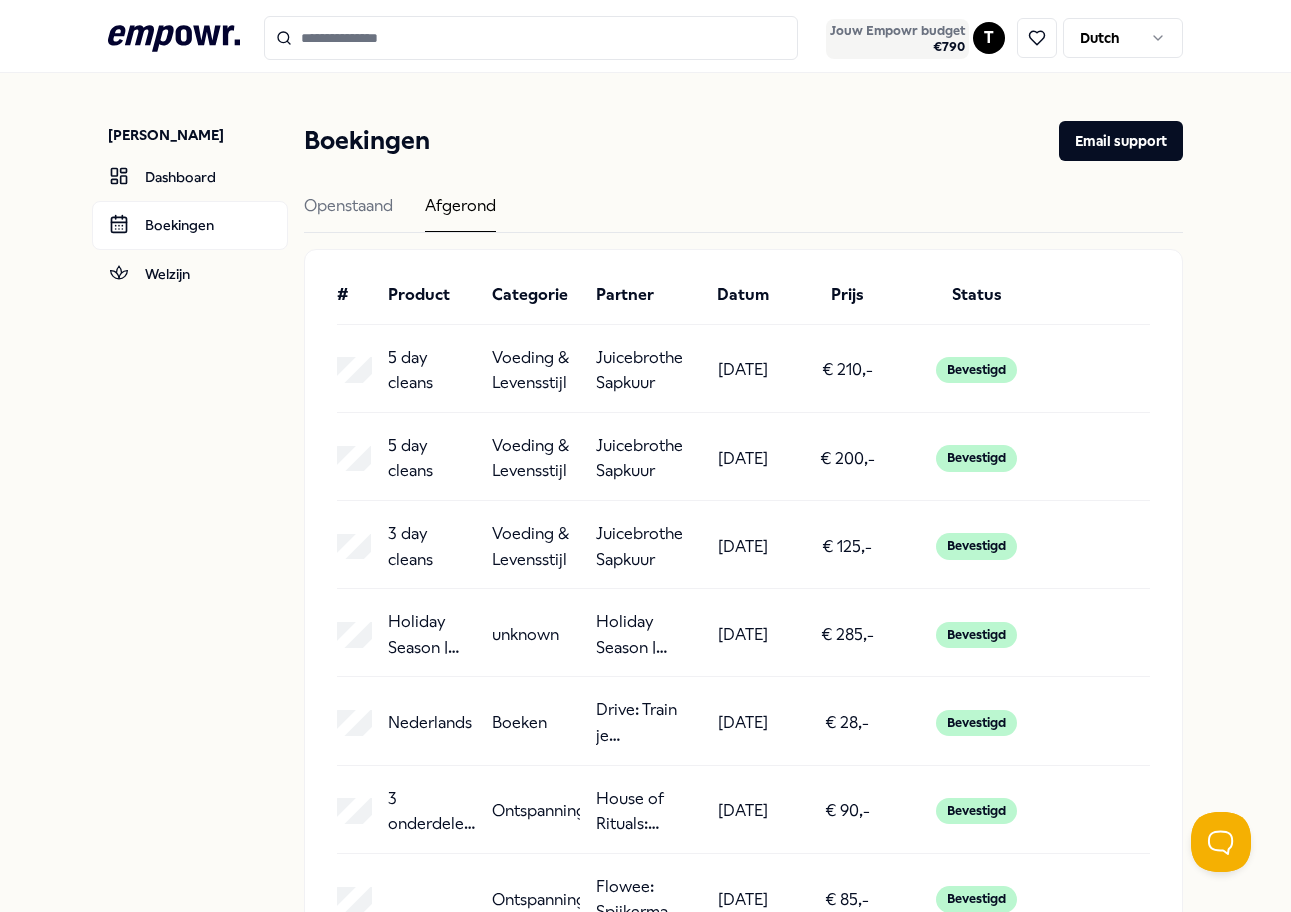 click on "Jouw Empowr budget" at bounding box center [897, 31] 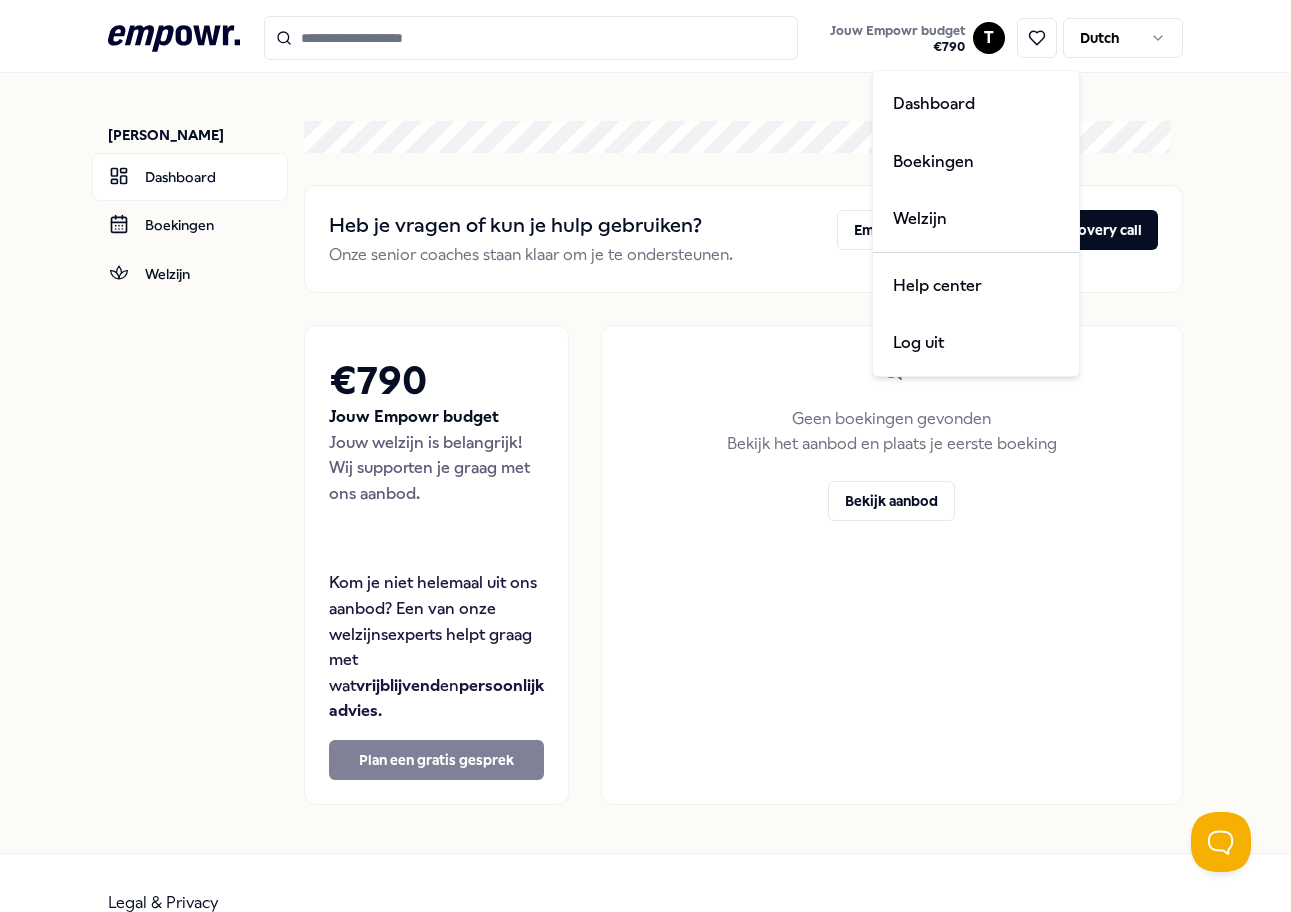 click on ".empowr-logo_svg__cls-1{fill:#03032f} Jouw Empowr budget € 790 T Dutch [PERSON_NAME] Dashboard Boekingen Welzijn Heb je vragen of kun je hulp gebruiken? Onze senior coaches staan klaar om je te ondersteunen. Email support Boek een discovery call € 790 Jouw Empowr budget Jouw welzijn is belangrijk! Wij supporten je graag met ons aanbod. Kom je niet helemaal uit ons aanbod?  Een van onze welzijnsexperts helpt graag met wat  vrijblijvend  en  persoonlijk advies . Plan een gratis gesprek Geen boekingen gevonden Bekijk het aanbod en plaats je eerste boeking Bekijk aanbod Legal & Privacy
Dashboard Boekingen Welzijn Help center Log uit" at bounding box center [645, 456] 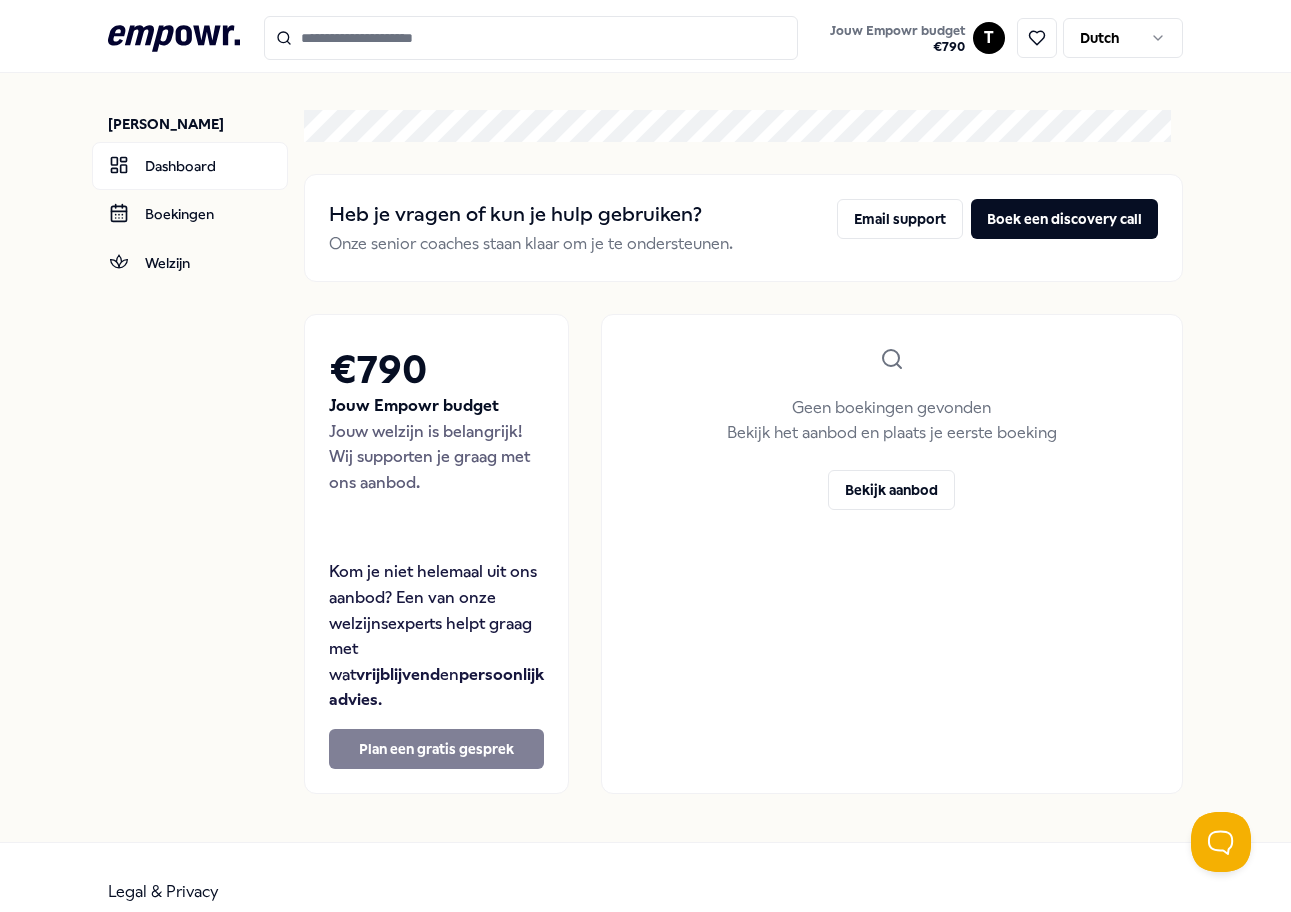 scroll, scrollTop: 14, scrollLeft: 0, axis: vertical 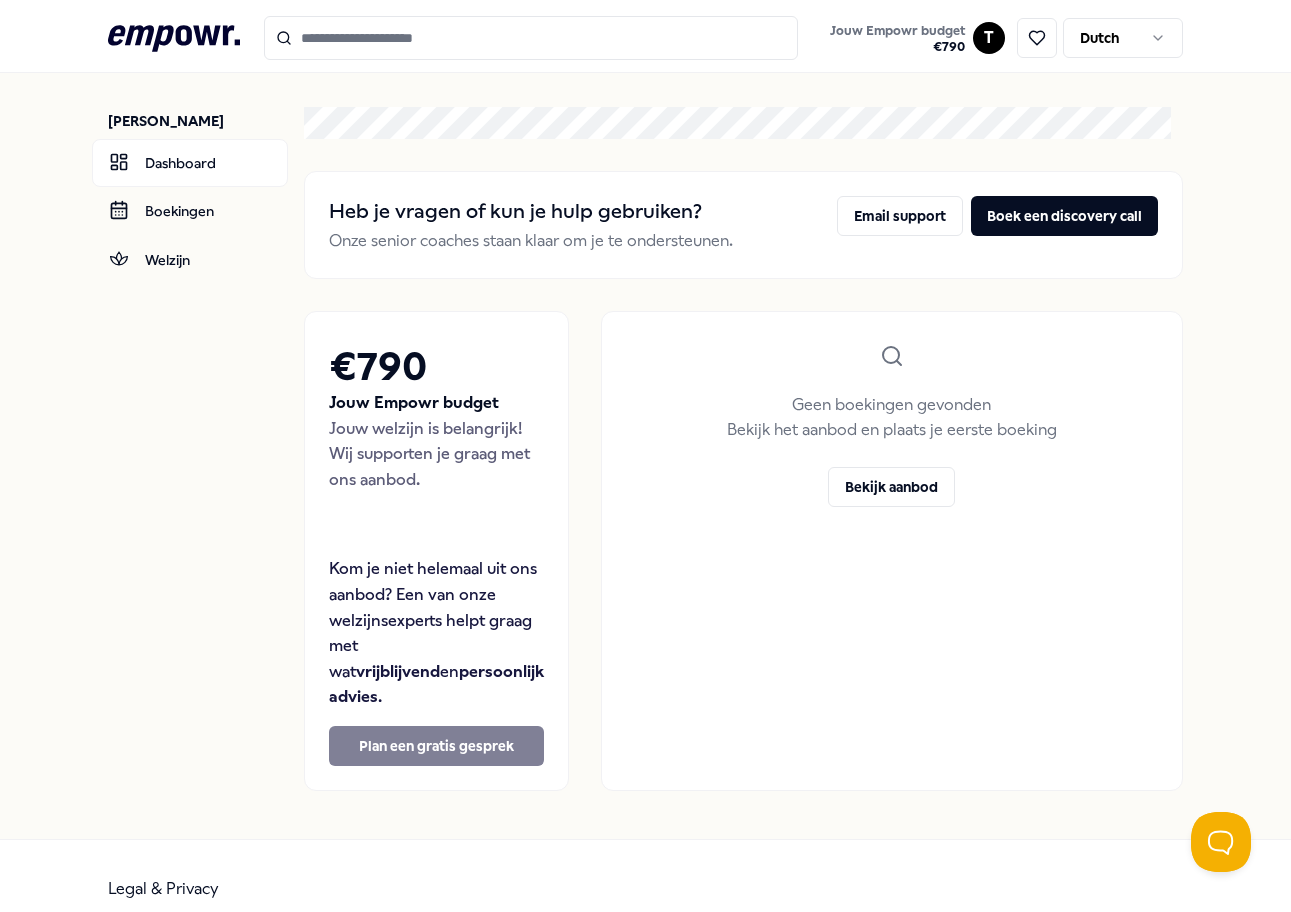 click on ".empowr-logo_svg__cls-1{fill:#03032f}" 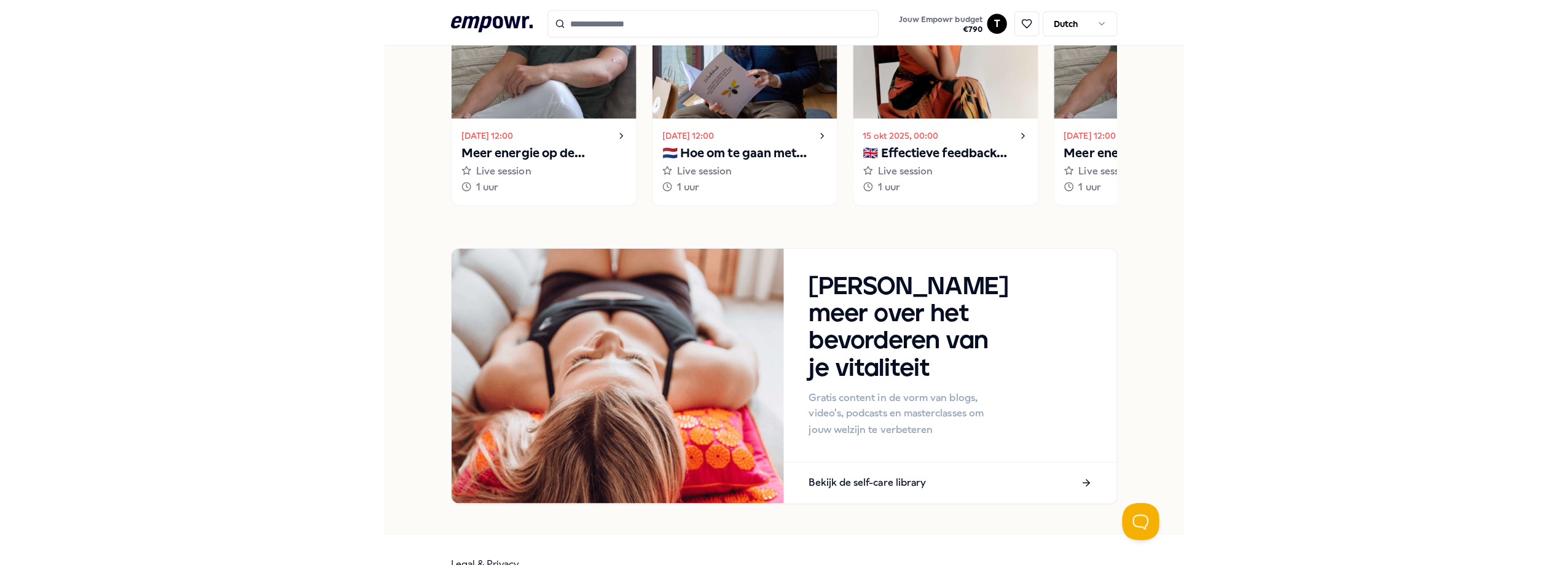 scroll, scrollTop: 1011, scrollLeft: 0, axis: vertical 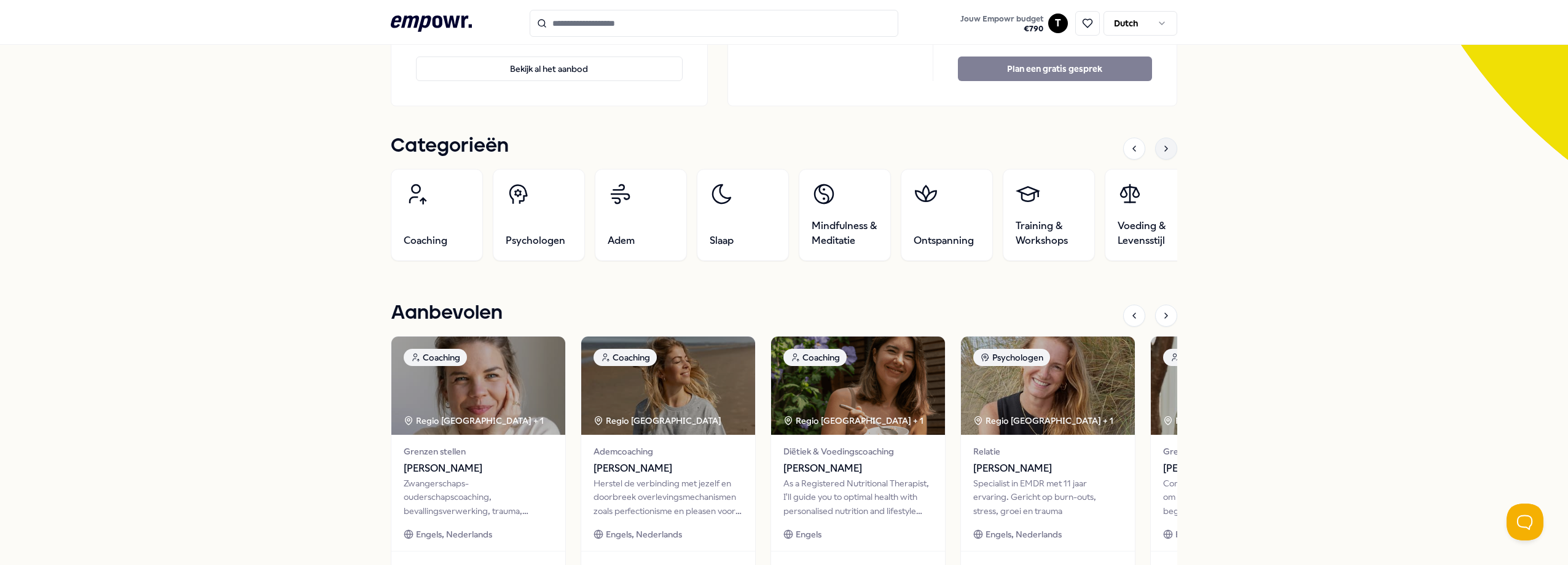 click at bounding box center (1166, 149) 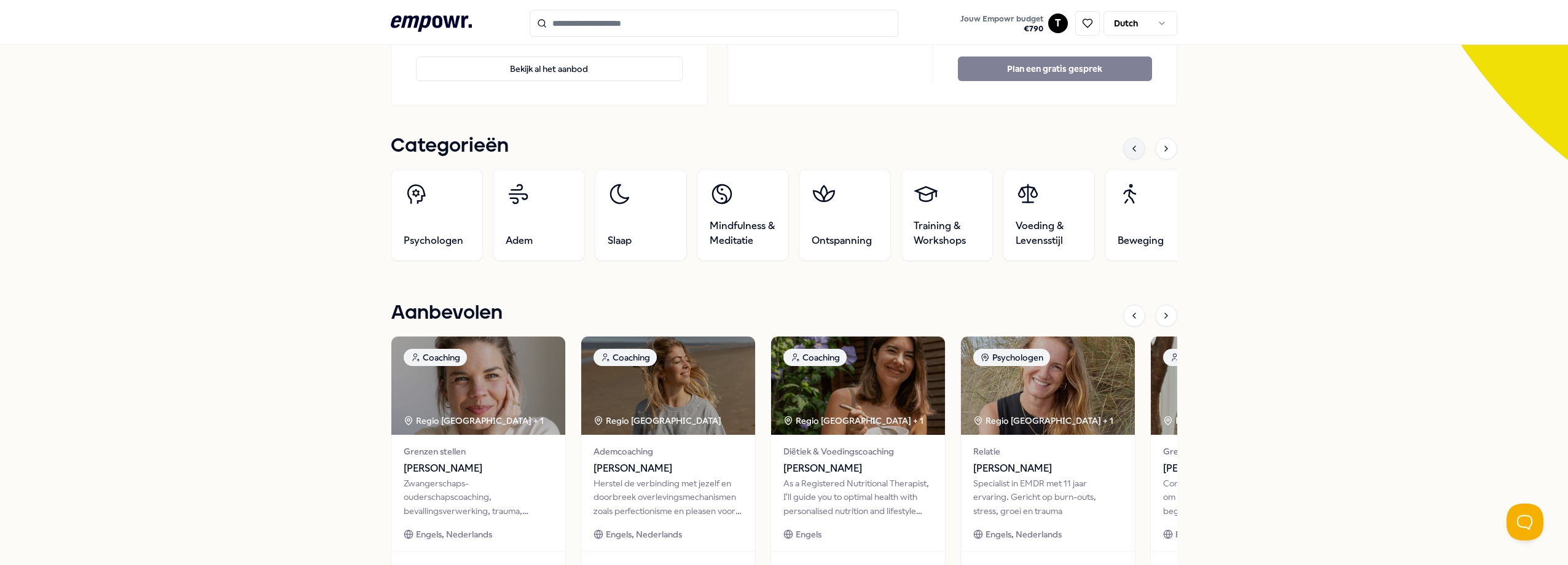 click at bounding box center [1134, 149] 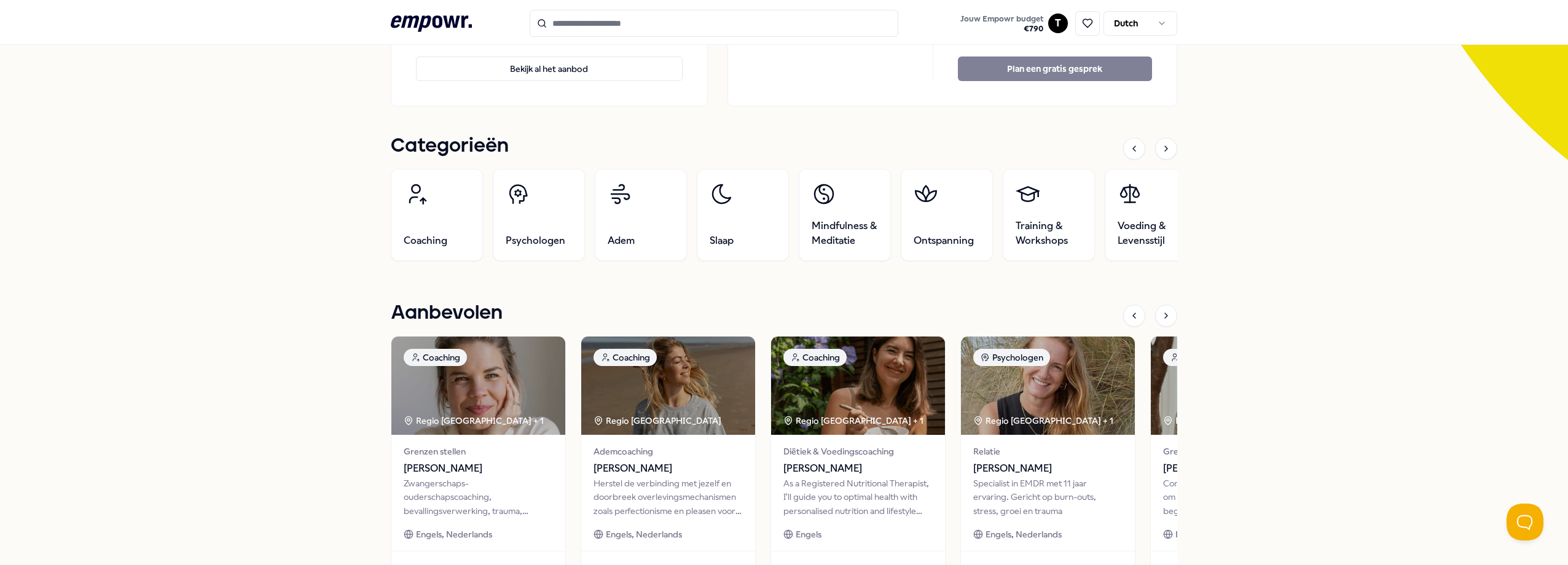 click at bounding box center (714, 23) 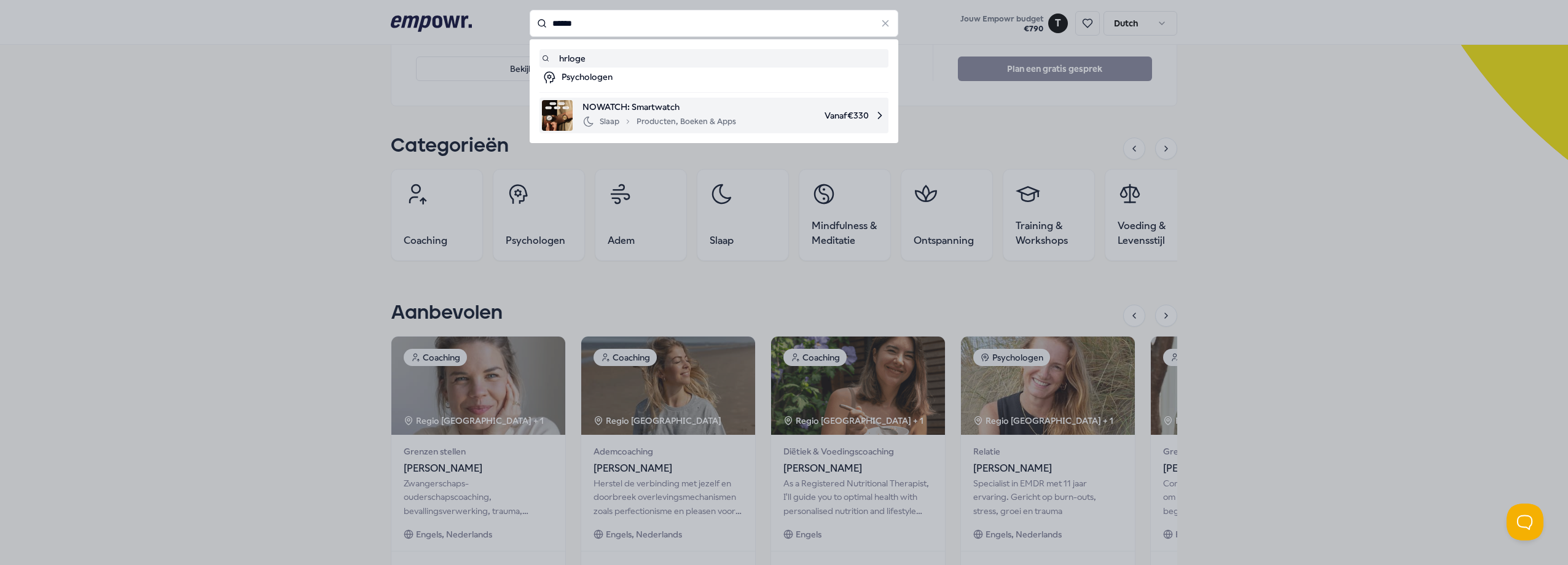click on "Slaap Producten, Boeken & Apps" at bounding box center [659, 122] 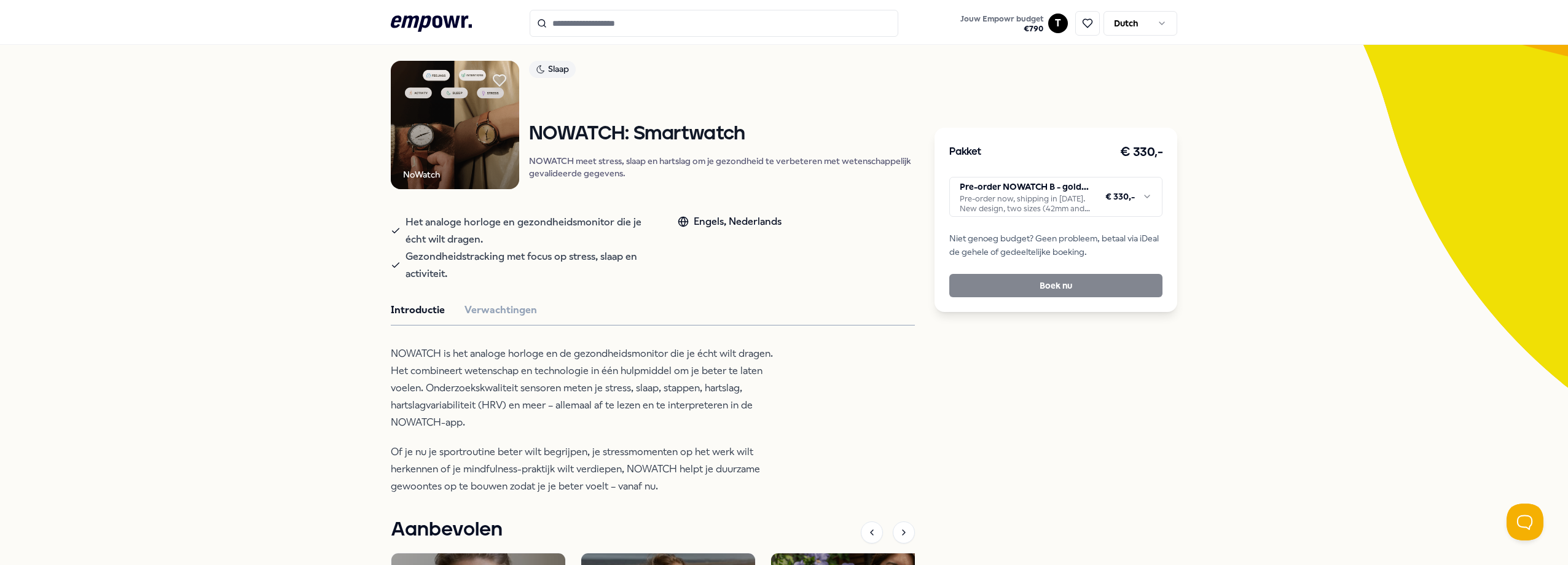 scroll, scrollTop: 141, scrollLeft: 0, axis: vertical 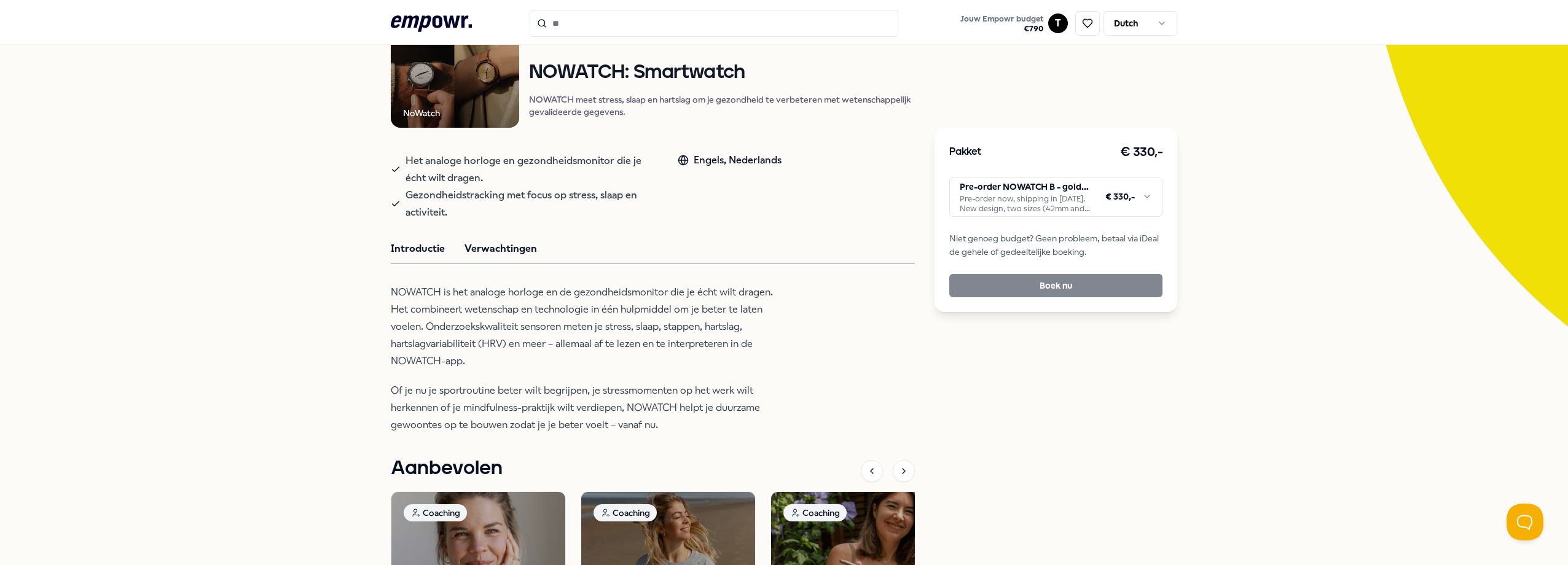 click on "Verwachtingen" at bounding box center [501, 249] 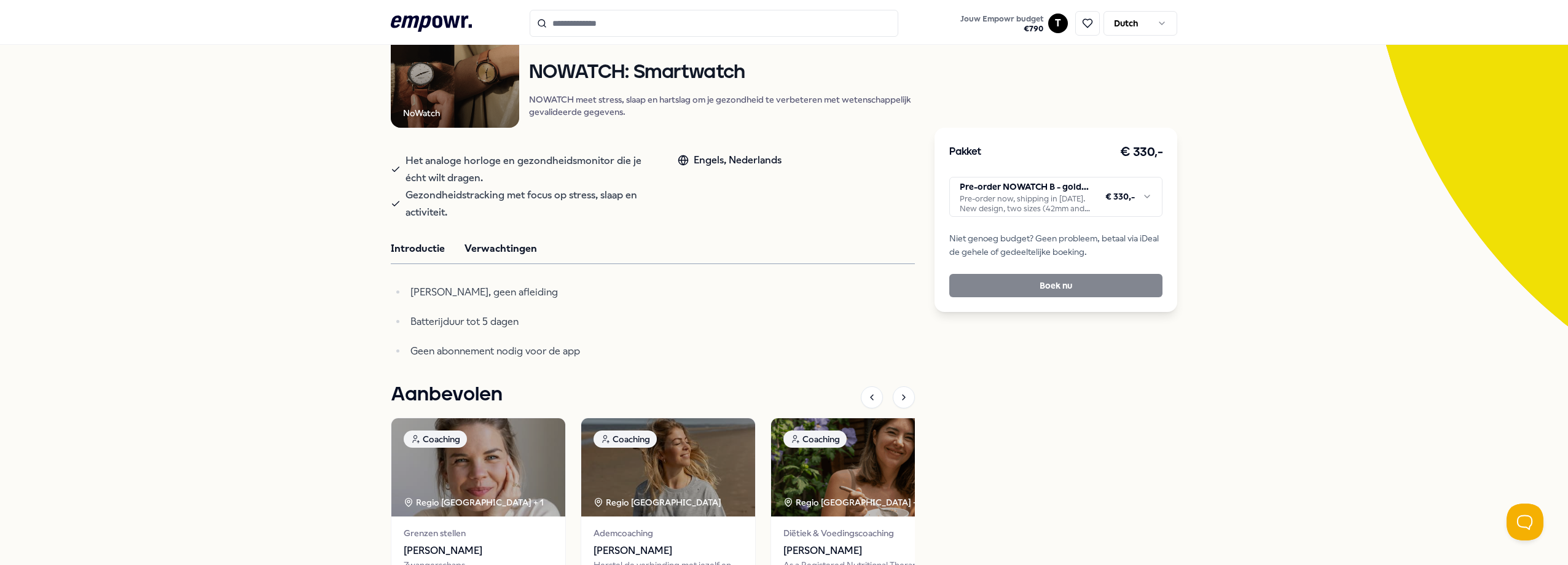 click on "Introductie" at bounding box center [418, 249] 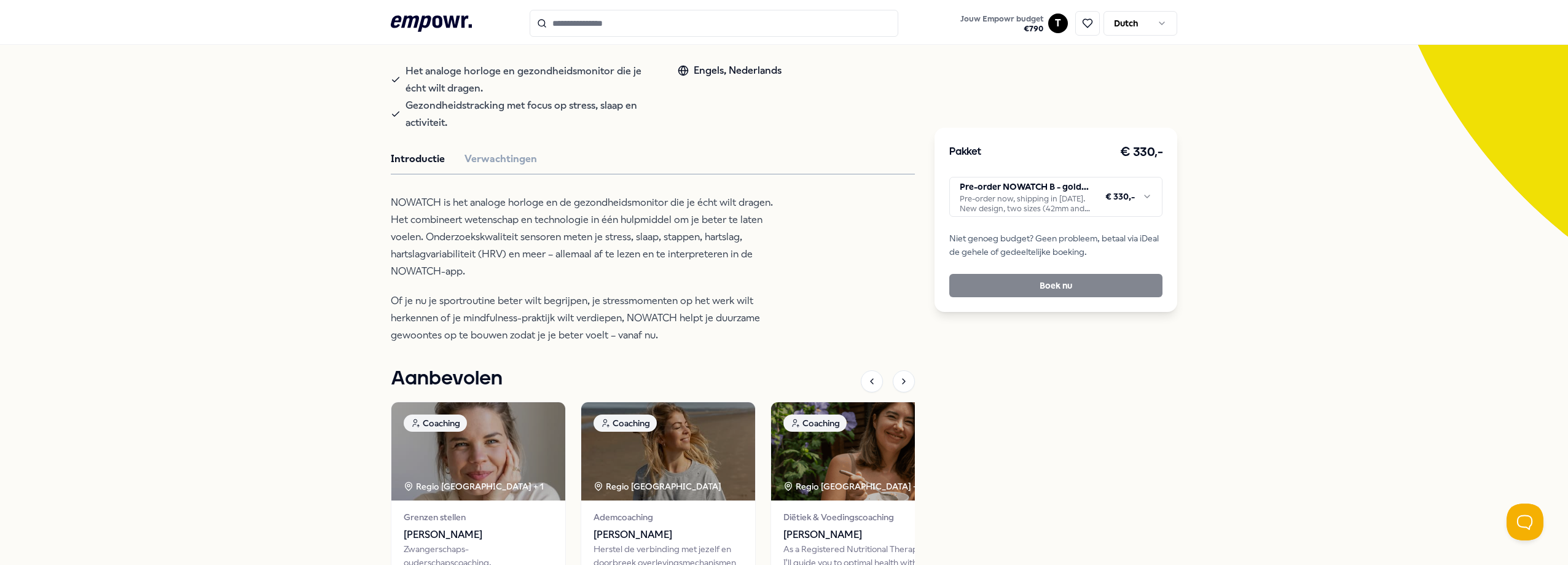 scroll, scrollTop: 52, scrollLeft: 0, axis: vertical 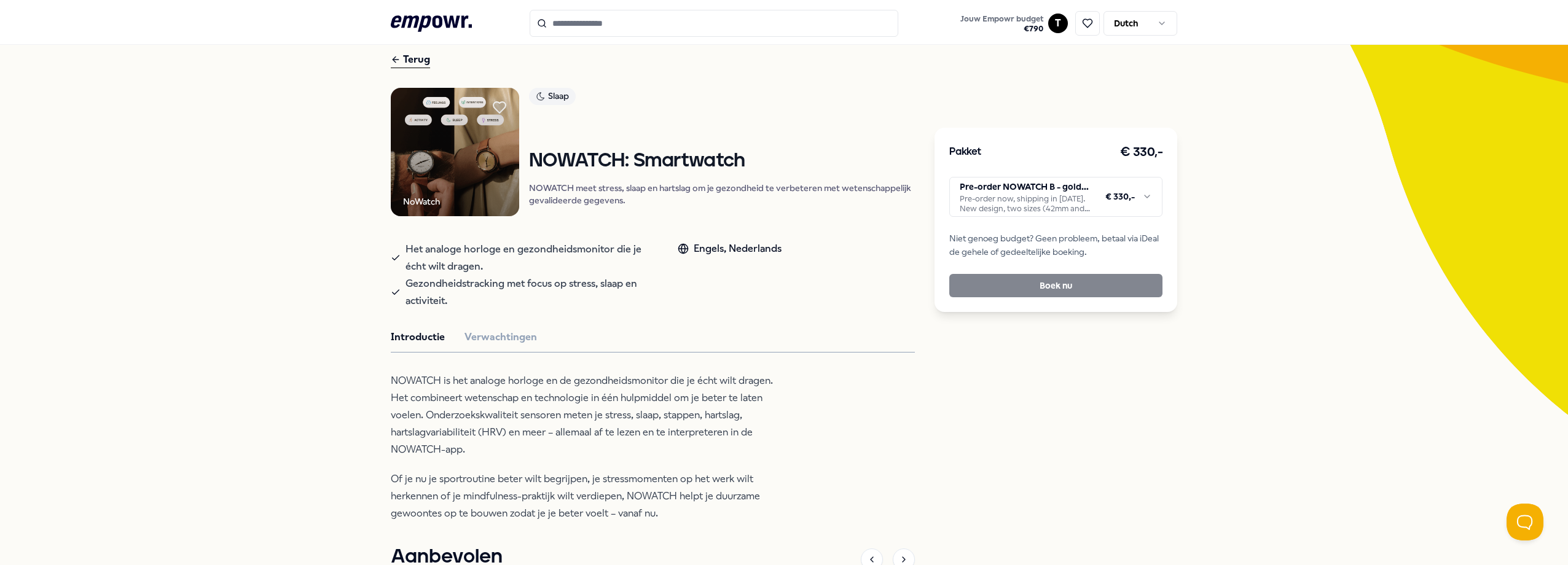 click on ".empowr-logo_svg__cls-1{fill:#03032f} Jouw Empowr budget € 790 T Dutch Alle categorieën   Self-care library Terug NoWatch Slaap NOWATCH: Smartwatch NOWATCH meet stress, slaap en hartslag om je gezondheid te verbeteren met wetenschappelijk gevalideerde gegevens. Het analoge horloge en gezondheidsmonitor die je écht wilt dragen. Gezondheidstracking met focus op stress, slaap en activiteit. Engels, Nederlands Introductie Verwachtingen NOWATCH is het analoge horloge en de gezondheidsmonitor die je écht wilt dragen. Het combineert wetenschap en technologie in één hulpmiddel om je beter te laten voelen. Onderzoekskwaliteit sensoren meten je stress, slaap, stappen, hartslag, hartslagvariabiliteit (HRV) en meer – allemaal af te lezen en te interpreteren in de NOWATCH-app. Of je nu je sportroutine beter wilt begrijpen, je stressmomenten op het werk wilt herkennen of je mindfulness-praktijk wilt verdiepen, NOWATCH helpt je duurzame gewoontes op te bouwen zodat je je beter voelt – vanaf nu. Aanbevolen   + 1" at bounding box center [784, 282] 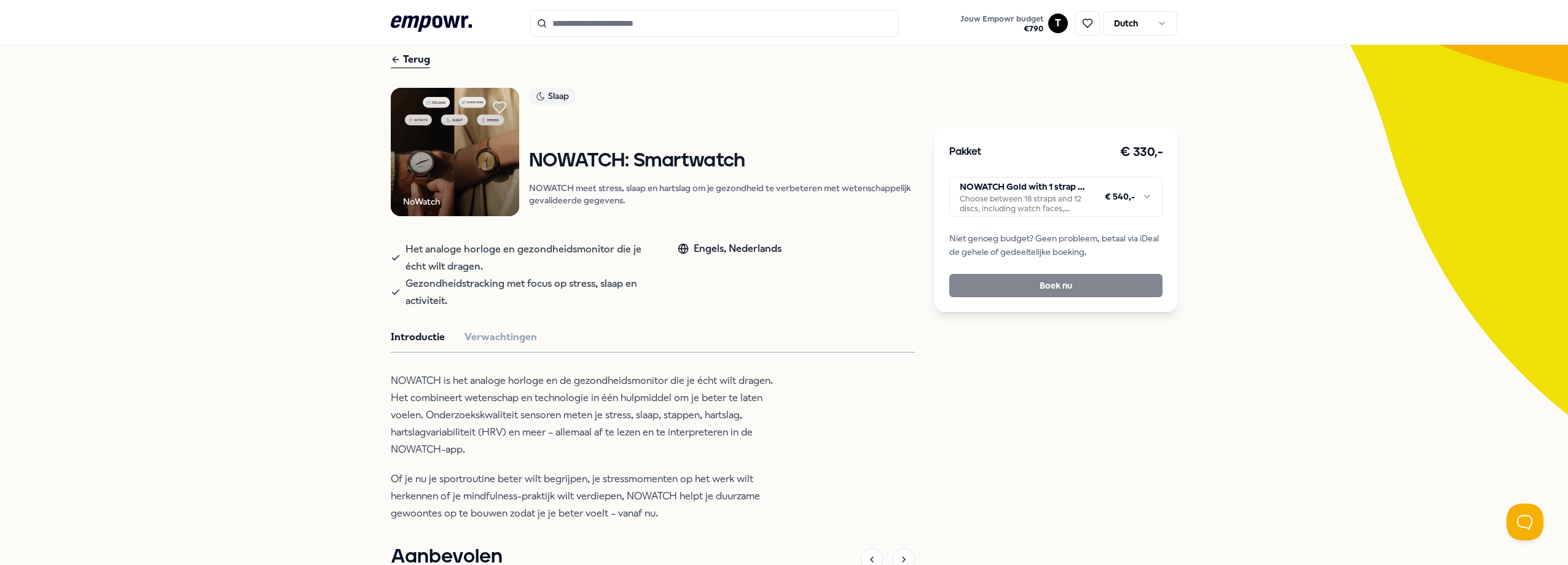 click at bounding box center [455, 152] 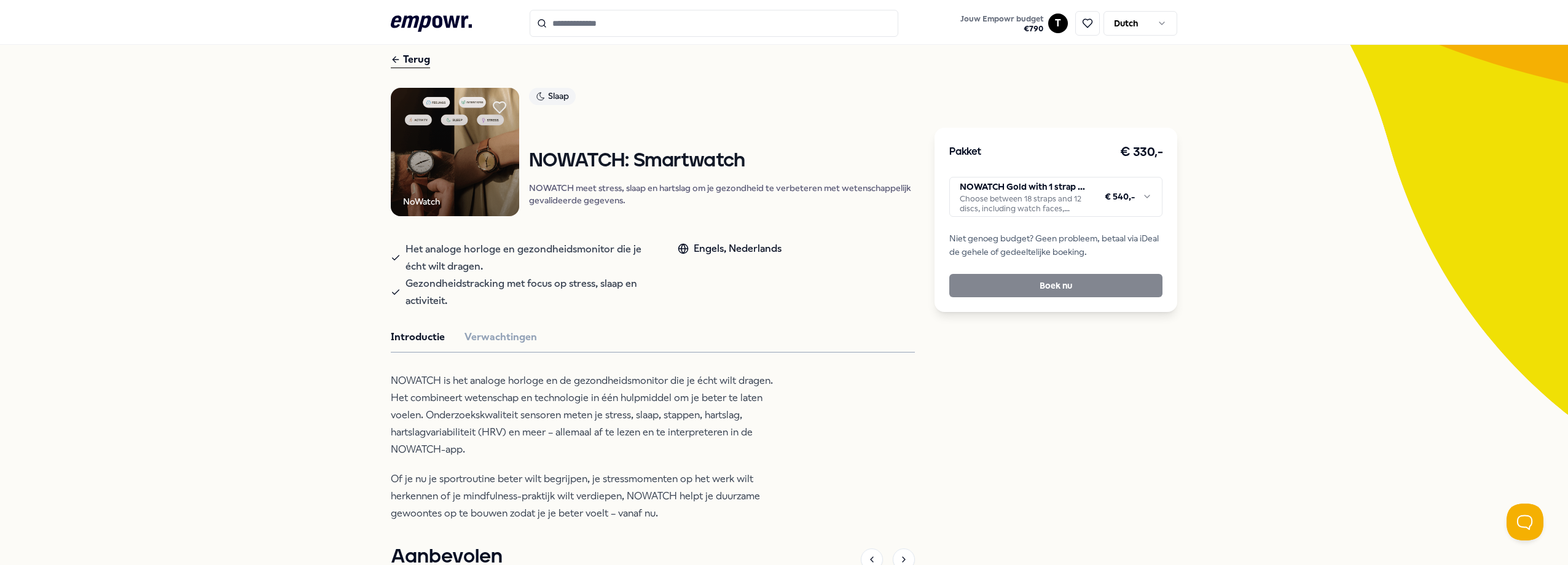 click on ".empowr-logo_svg__cls-1{fill:#03032f} Jouw Empowr budget € 790 T Dutch Alle categorieën   Self-care library Terug NoWatch Slaap NOWATCH: Smartwatch NOWATCH meet stress, slaap en hartslag om je gezondheid te verbeteren met wetenschappelijk gevalideerde gegevens. Het analoge horloge en gezondheidsmonitor die je écht wilt dragen. Gezondheidstracking met focus op stress, slaap en activiteit. Engels, Nederlands Introductie Verwachtingen NOWATCH is het analoge horloge en de gezondheidsmonitor die je écht wilt dragen. Het combineert wetenschap en technologie in één hulpmiddel om je beter te laten voelen. Onderzoekskwaliteit sensoren meten je stress, slaap, stappen, hartslag, hartslagvariabiliteit (HRV) en meer – allemaal af te lezen en te interpreteren in de NOWATCH-app. Of je nu je sportroutine beter wilt begrijpen, je stressmomenten op het werk wilt herkennen of je mindfulness-praktijk wilt verdiepen, NOWATCH helpt je duurzame gewoontes op te bouwen zodat je je beter voelt – vanaf nu. Aanbevolen   + 1" at bounding box center (784, 282) 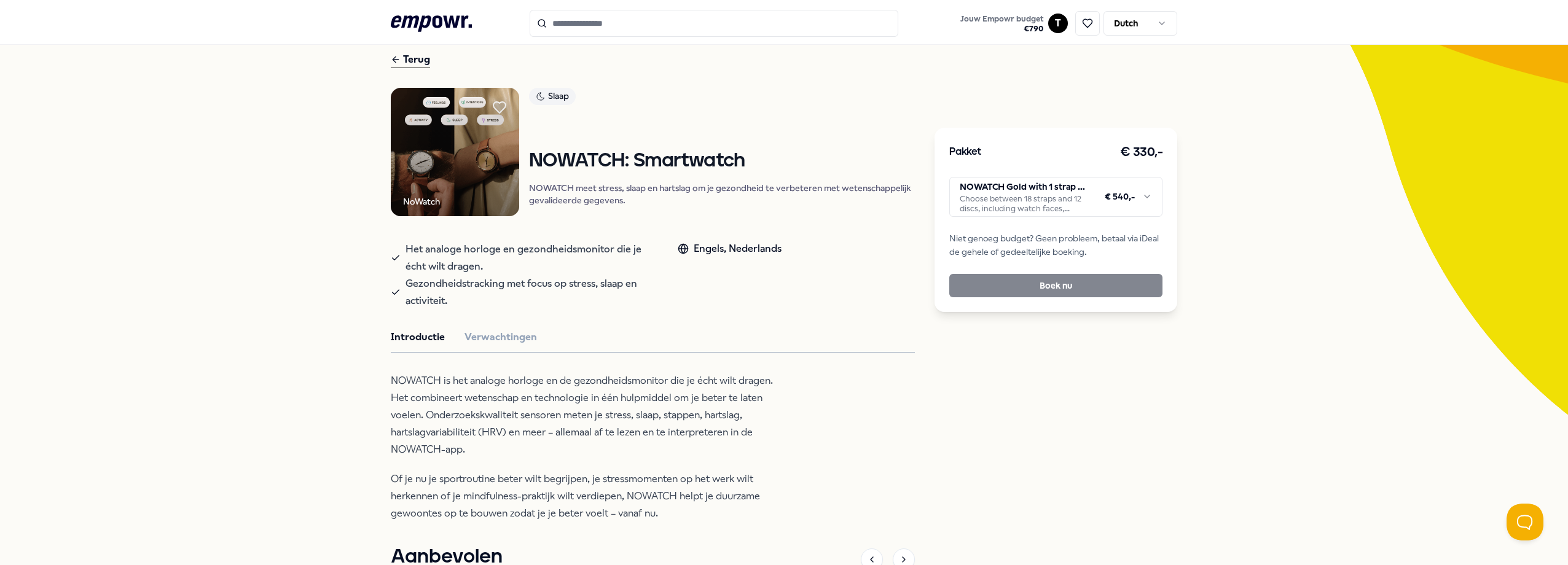 click on ".empowr-logo_svg__cls-1{fill:#03032f} Jouw Empowr budget € 790 T Dutch Alle categorieën   Self-care library Terug NoWatch Slaap NOWATCH: Smartwatch NOWATCH meet stress, slaap en hartslag om je gezondheid te verbeteren met wetenschappelijk gevalideerde gegevens. Het analoge horloge en gezondheidsmonitor die je écht wilt dragen. Gezondheidstracking met focus op stress, slaap en activiteit. Engels, Nederlands Introductie Verwachtingen NOWATCH is het analoge horloge en de gezondheidsmonitor die je écht wilt dragen. Het combineert wetenschap en technologie in één hulpmiddel om je beter te laten voelen. Onderzoekskwaliteit sensoren meten je stress, slaap, stappen, hartslag, hartslagvariabiliteit (HRV) en meer – allemaal af te lezen en te interpreteren in de NOWATCH-app. Of je nu je sportroutine beter wilt begrijpen, je stressmomenten op het werk wilt herkennen of je mindfulness-praktijk wilt verdiepen, NOWATCH helpt je duurzame gewoontes op te bouwen zodat je je beter voelt – vanaf nu. Aanbevolen   + 1" at bounding box center (784, 282) 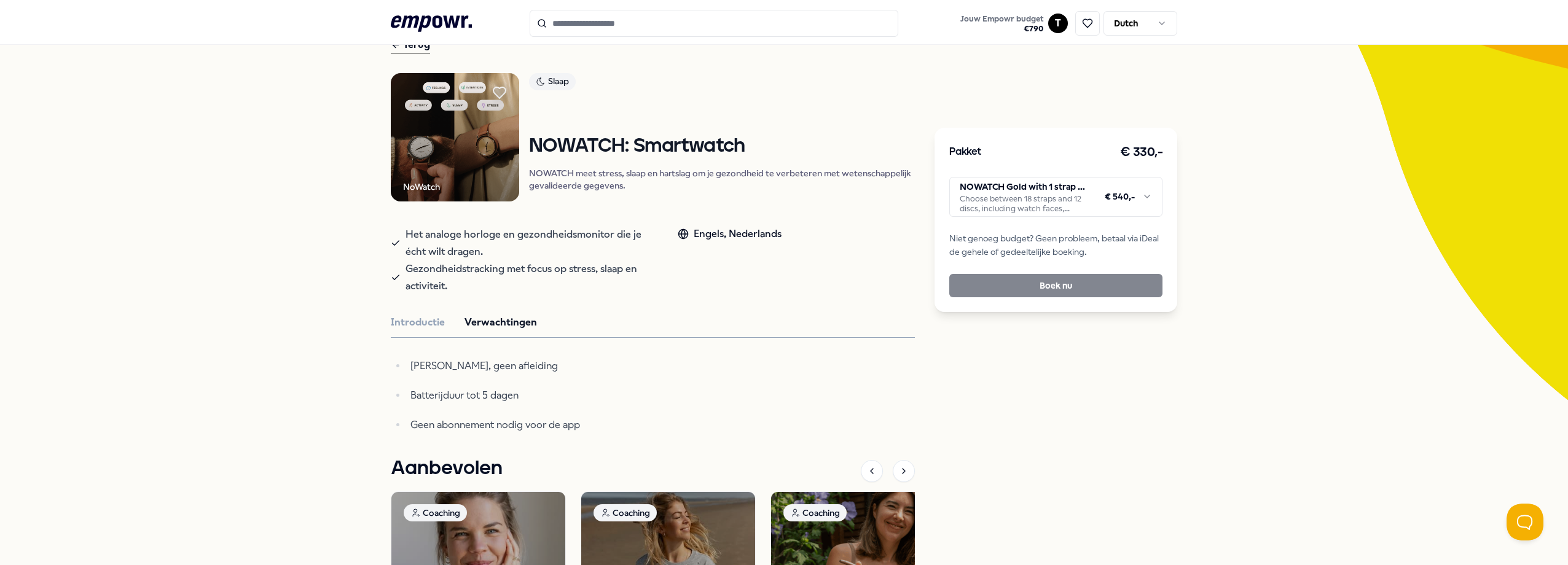scroll, scrollTop: 52, scrollLeft: 0, axis: vertical 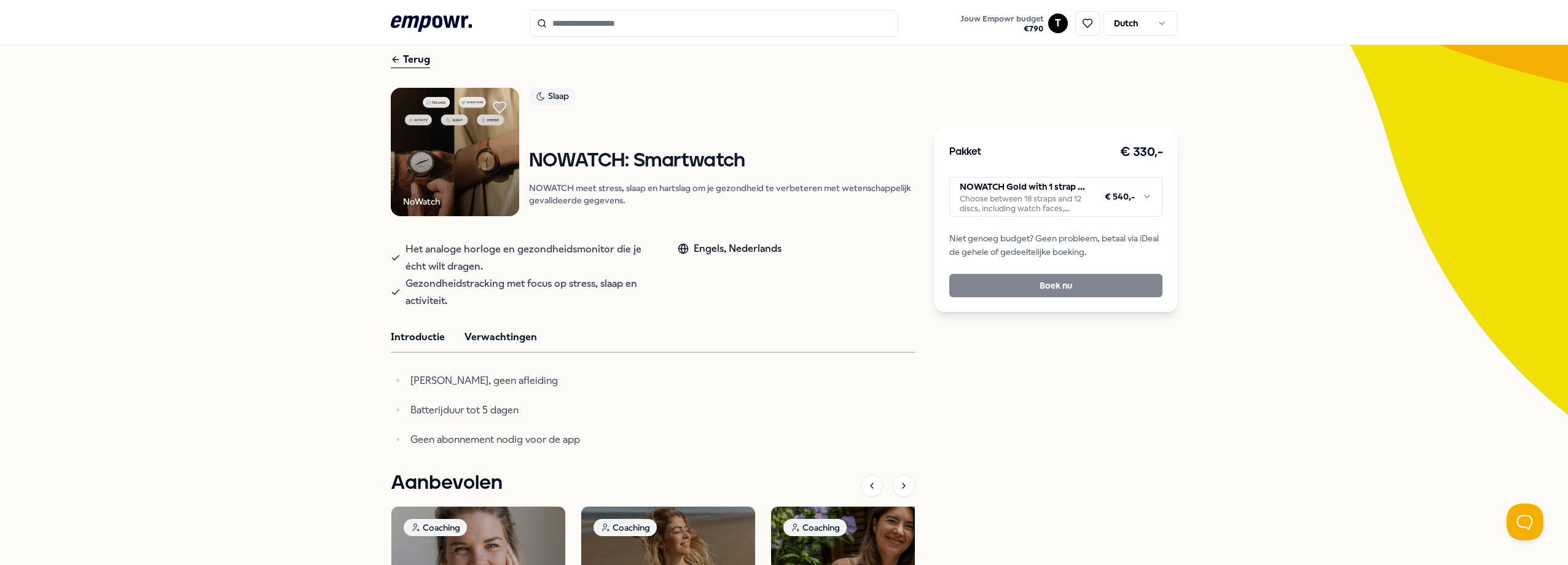 click on "Introductie" at bounding box center [418, 337] 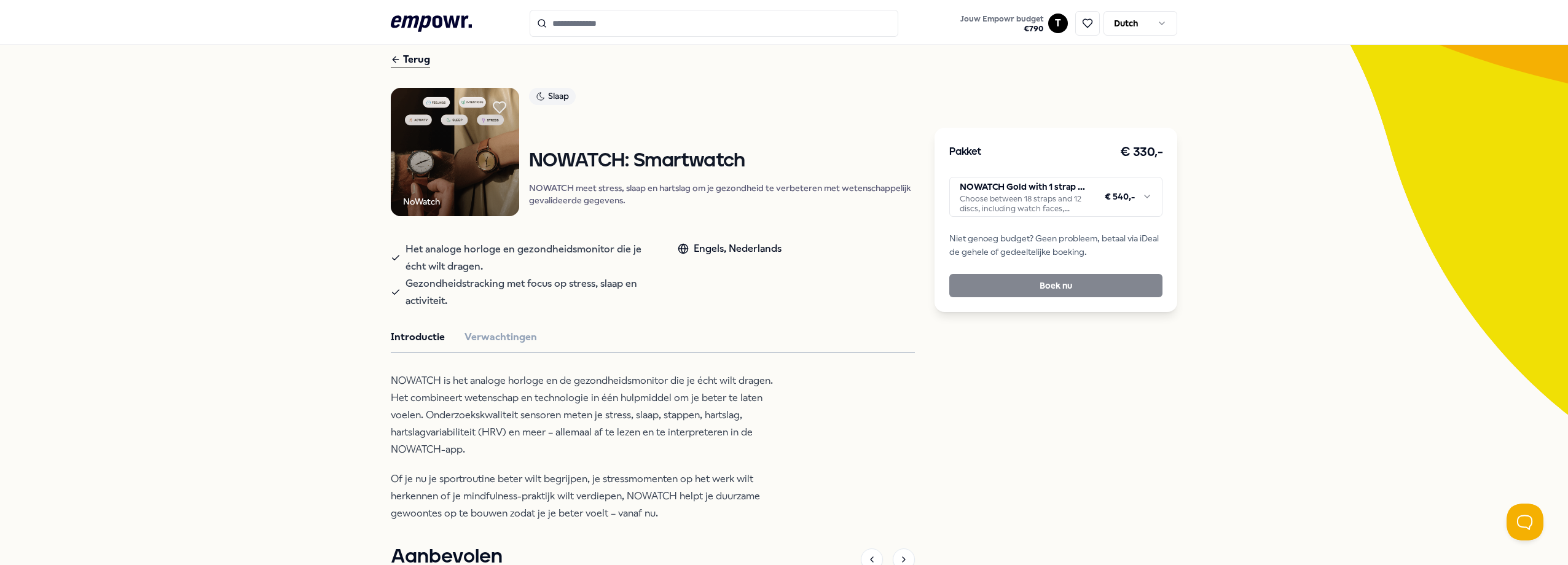 scroll, scrollTop: 0, scrollLeft: 0, axis: both 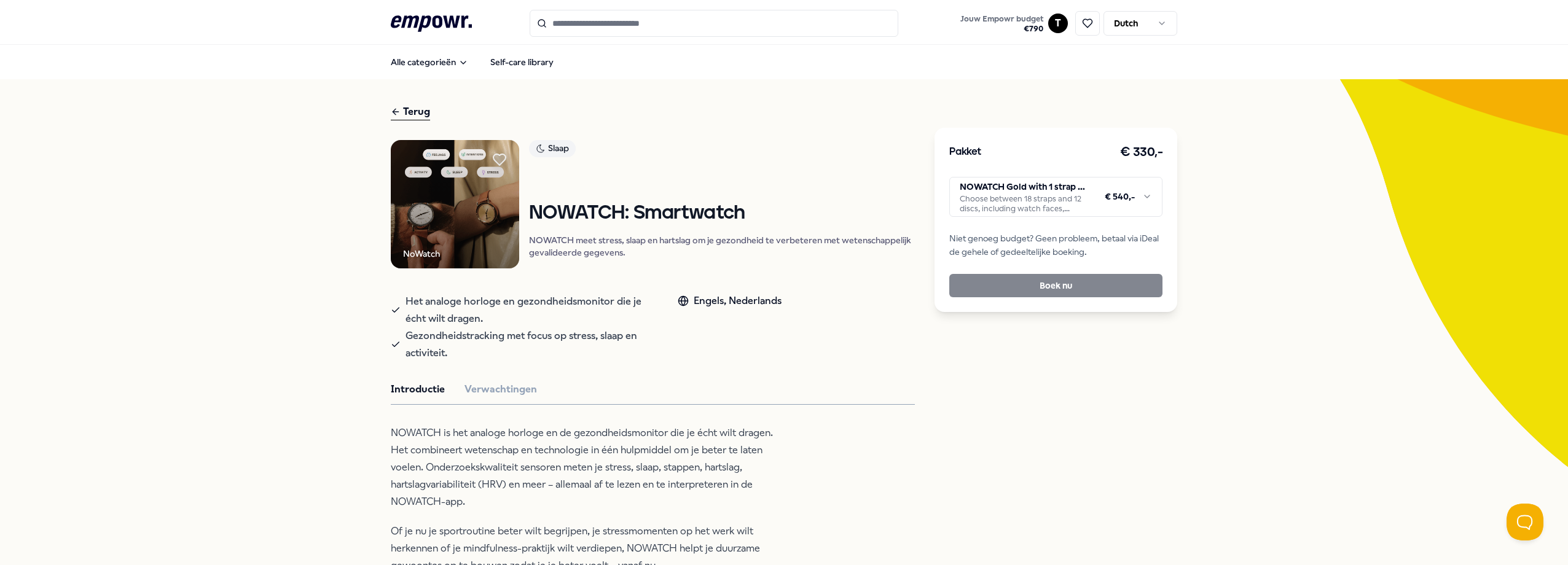 click on "Pakket € 330,-  NOWATCH Gold with 1 strap  &  1  disc  Choose between 18 straps and 12 discs, including watch faces, gemstones and
metal discs. € 540,- Niet genoeg budget? Geen probleem, betaal via iDeal de gehele of gedeeltelijke boeking. Boek nu" at bounding box center [1056, 220] 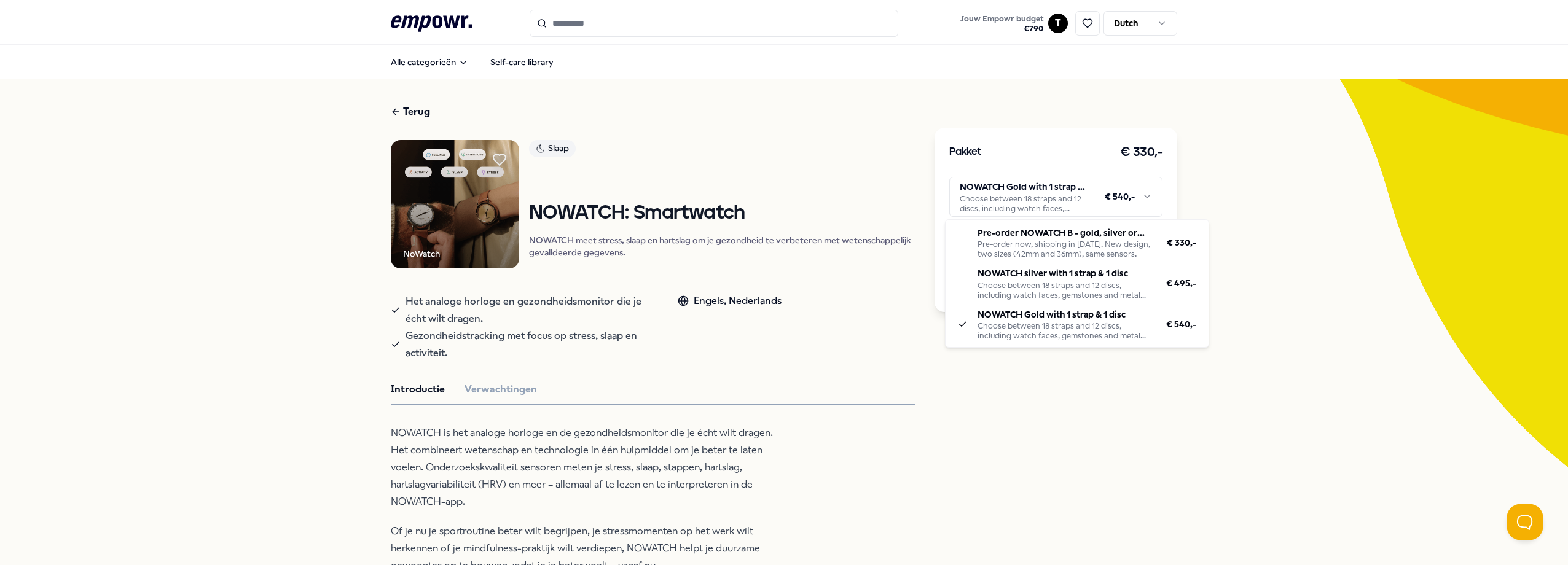 click on ".empowr-logo_svg__cls-1{fill:#03032f} Jouw Empowr budget € 790 T Dutch Alle categorieën   Self-care library Terug NoWatch Slaap NOWATCH: Smartwatch NOWATCH meet stress, slaap en hartslag om je gezondheid te verbeteren met wetenschappelijk gevalideerde gegevens. Het analoge horloge en gezondheidsmonitor die je écht wilt dragen. Gezondheidstracking met focus op stress, slaap en activiteit. Engels, Nederlands Introductie Verwachtingen NOWATCH is het analoge horloge en de gezondheidsmonitor die je écht wilt dragen. Het combineert wetenschap en technologie in één hulpmiddel om je beter te laten voelen. Onderzoekskwaliteit sensoren meten je stress, slaap, stappen, hartslag, hartslagvariabiliteit (HRV) en meer – allemaal af te lezen en te interpreteren in de NOWATCH-app. Of je nu je sportroutine beter wilt begrijpen, je stressmomenten op het werk wilt herkennen of je mindfulness-praktijk wilt verdiepen, NOWATCH helpt je duurzame gewoontes op te bouwen zodat je je beter voelt – vanaf nu. Aanbevolen   + 1" at bounding box center (784, 282) 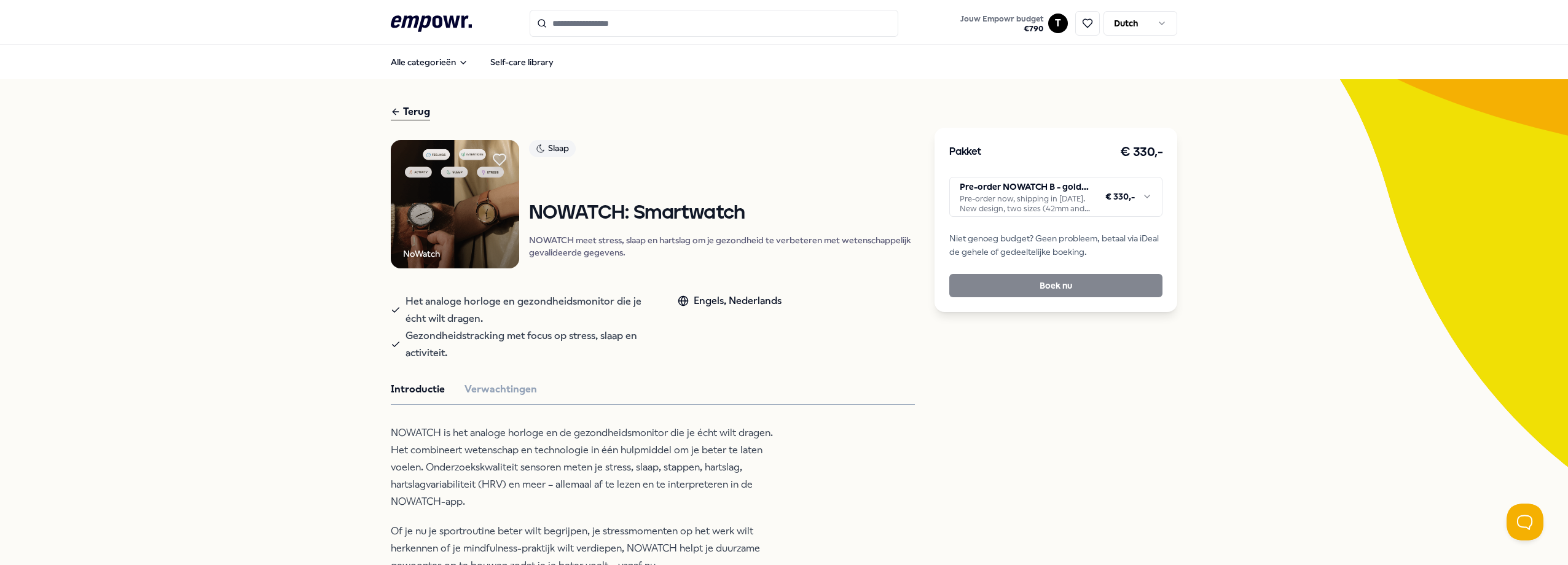 click on "Pakket € 330,- Pre-order NOWATCH B - gold, silver or matte black  Pre-order now, shipping in [DATE]. New design, two sizes (42mm and 36mm),
same sensors. € 330,- Niet genoeg budget? Geen probleem, betaal via iDeal de gehele of gedeeltelijke boeking. Boek nu" at bounding box center [1056, 220] 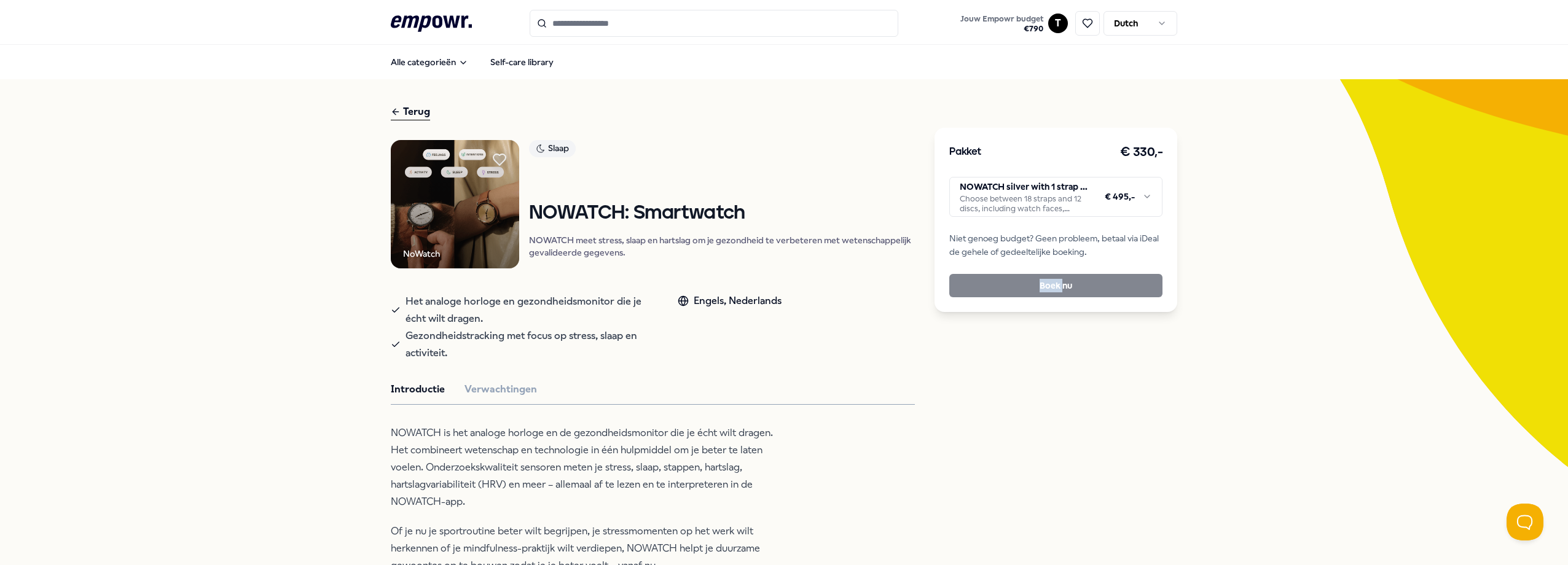 click on "Pakket € 330,- NOWATCH silver with 1 strap & 1 disc Choose between 18 straps and 12 discs, including watch faces, gemstones and
metal discs. € 495,- Niet genoeg budget? Geen probleem, betaal via iDeal de gehele of gedeeltelijke boeking. Boek nu" at bounding box center (1056, 220) 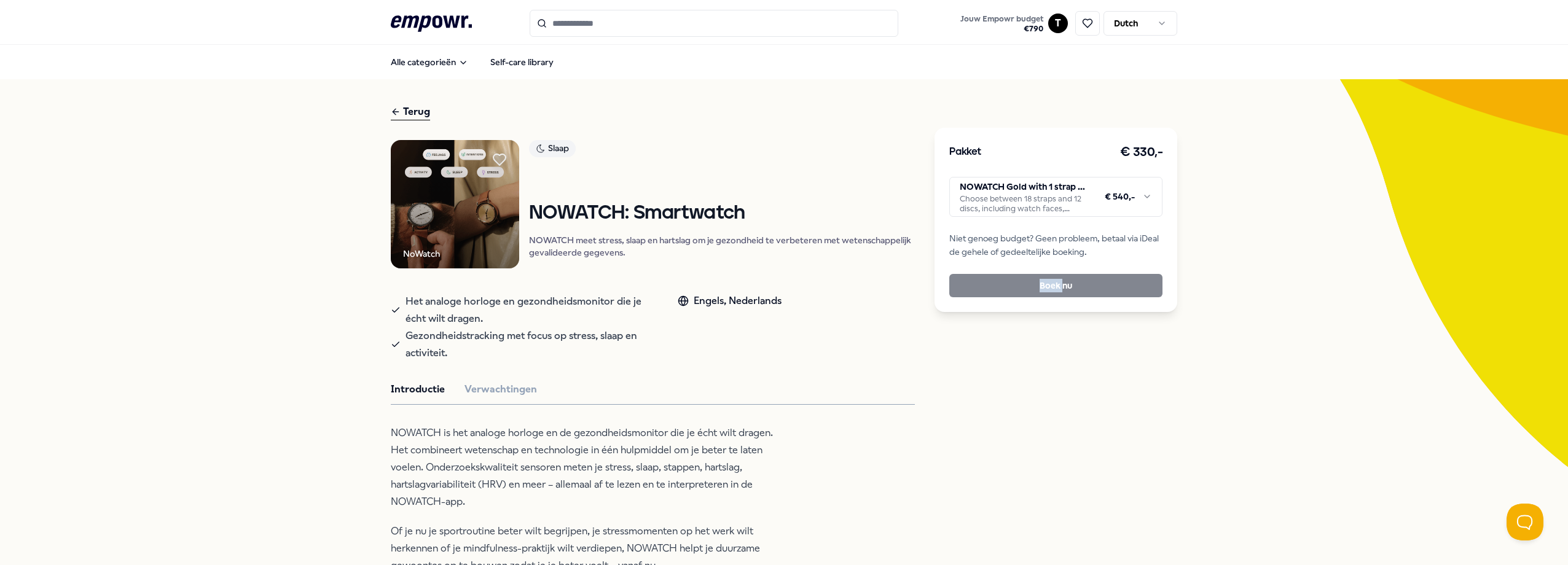 click on "Slaap" at bounding box center (722, 150) 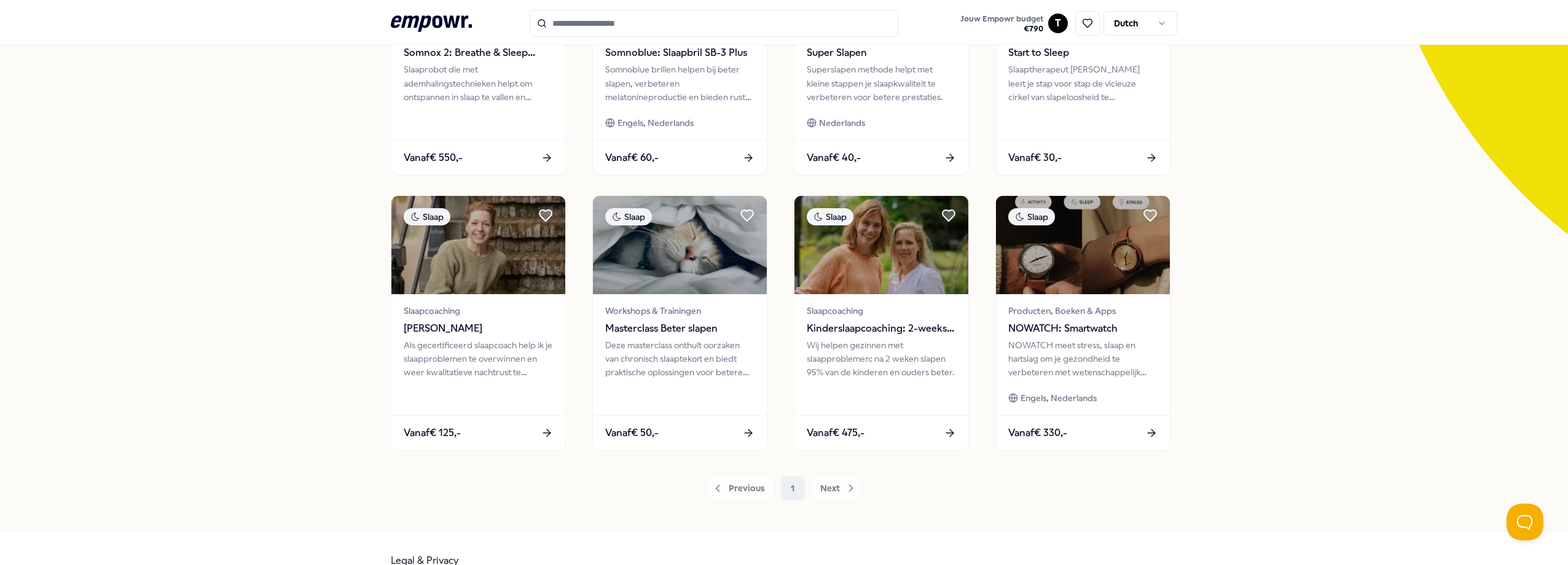 scroll, scrollTop: 246, scrollLeft: 0, axis: vertical 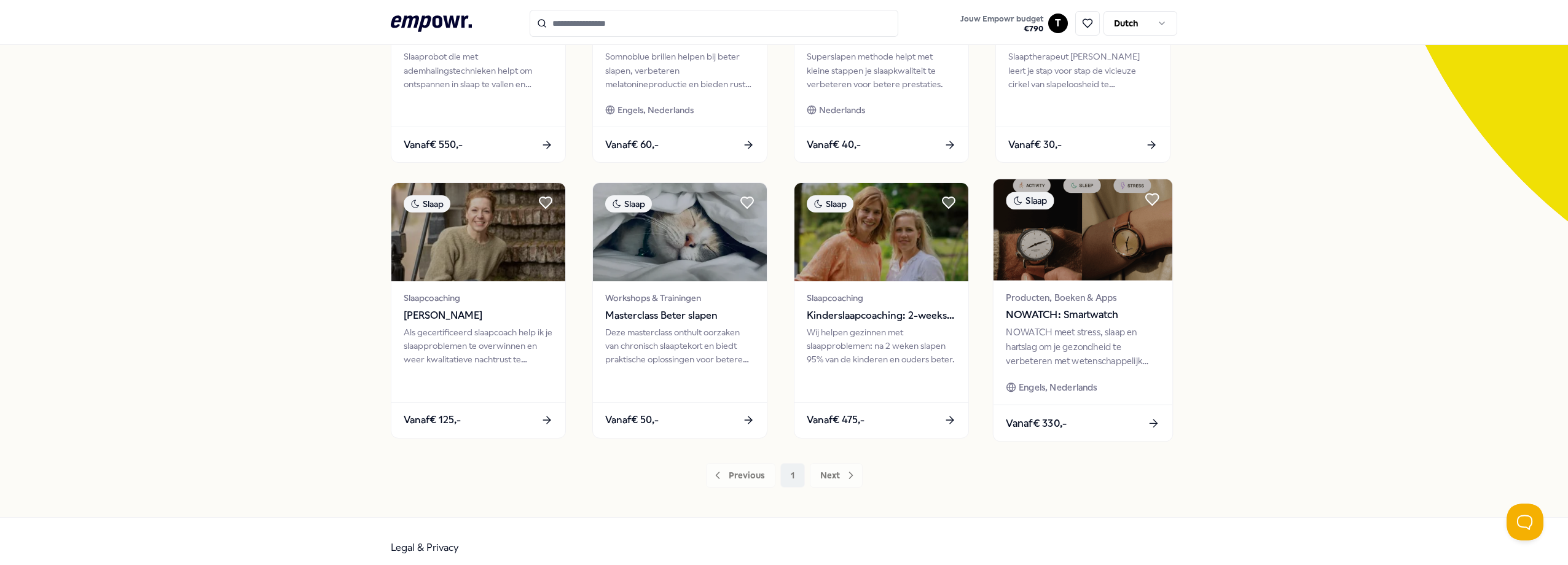 click on "Producten, Boeken & Apps" at bounding box center [1083, 297] 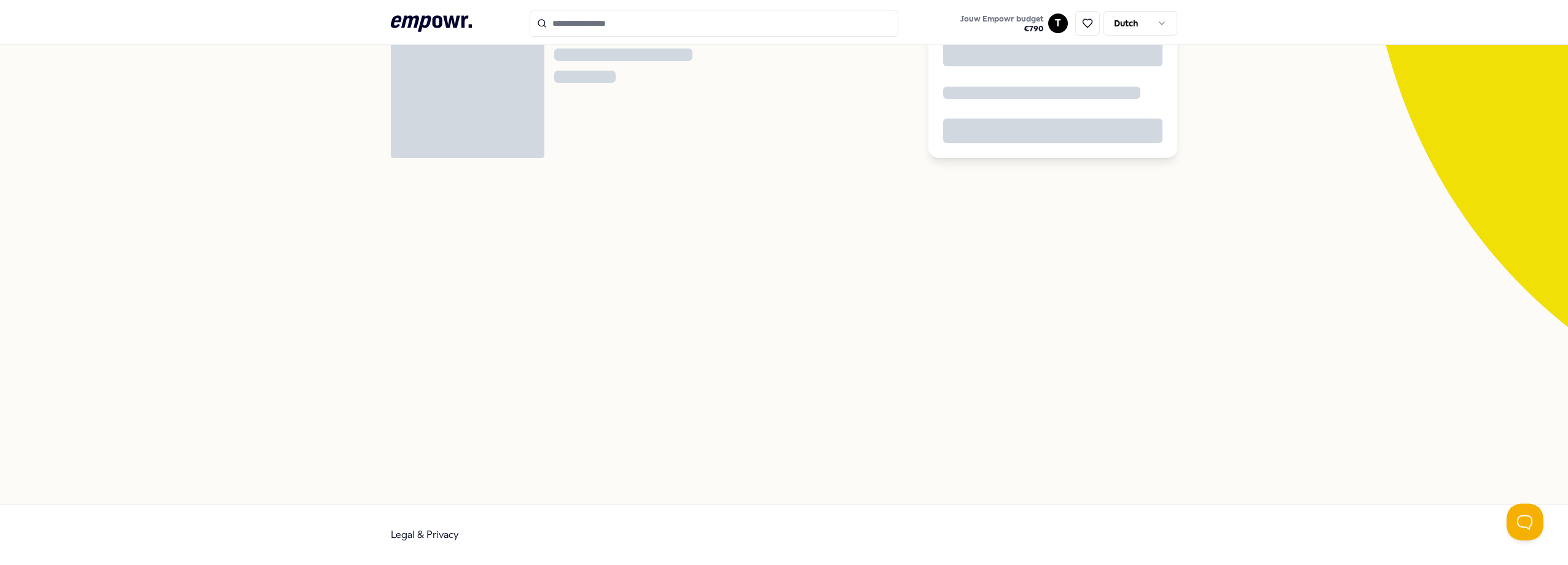scroll, scrollTop: 79, scrollLeft: 0, axis: vertical 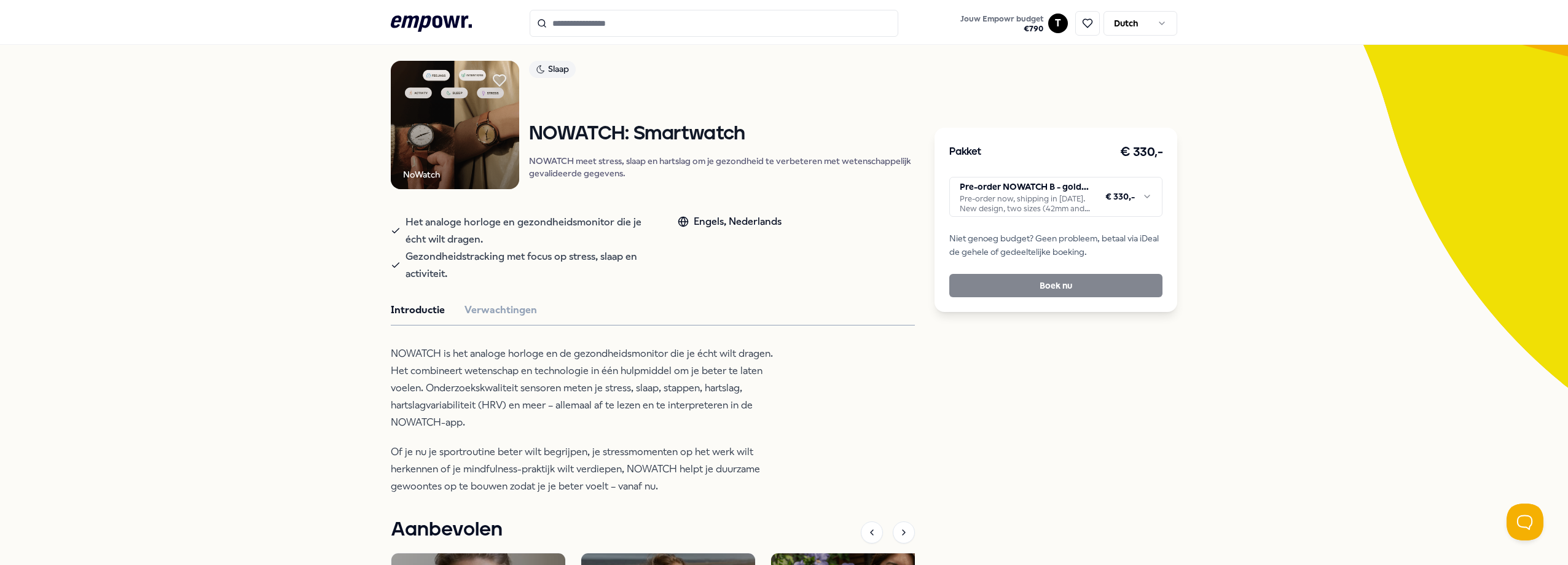 click on "Pakket € 330,- Pre-order NOWATCH B - gold, silver or matte black  Pre-order now, shipping in [DATE]. New design, two sizes (42mm and 36mm),
same sensors. € 330,- Niet genoeg budget? Geen probleem, betaal via iDeal de gehele of gedeeltelijke boeking. Boek nu" at bounding box center (1056, 220) 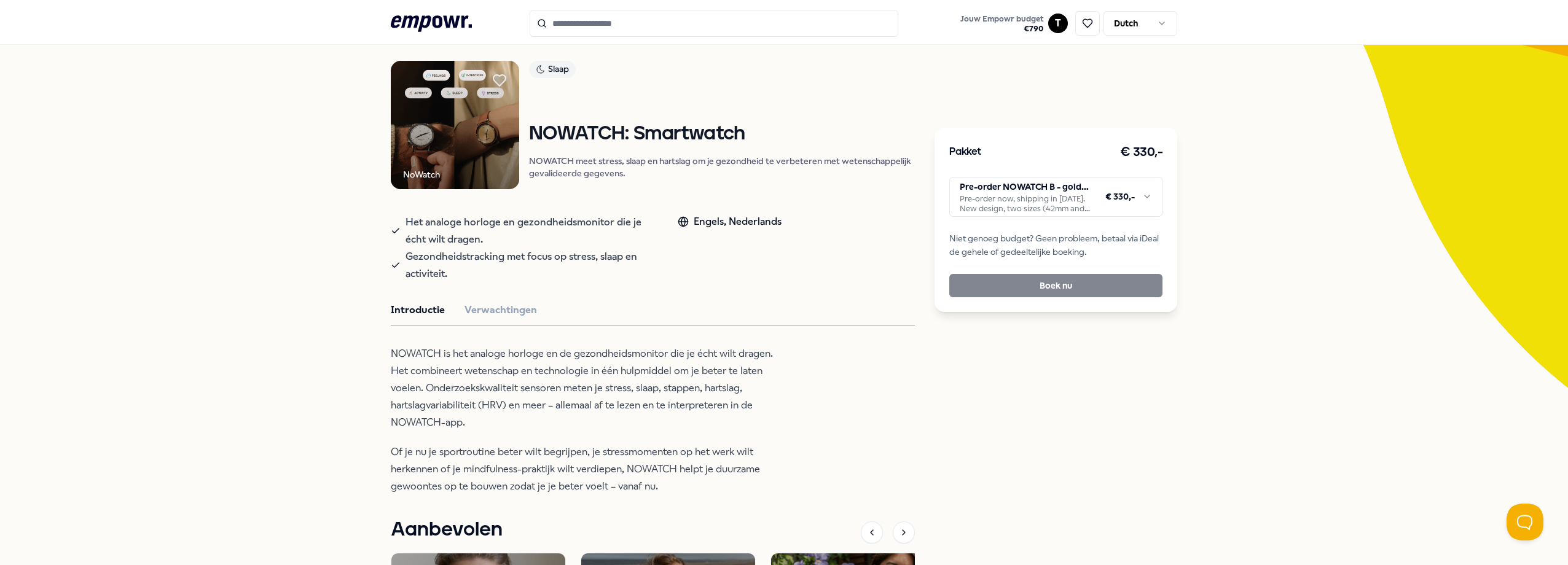 click on "Pakket € 330,- Pre-order NOWATCH B - gold, silver or matte black  Pre-order now, shipping in [DATE]. New design, two sizes (42mm and 36mm),
same sensors. € 330,- Niet genoeg budget? Geen probleem, betaal via iDeal de gehele of gedeeltelijke boeking. Boek nu" at bounding box center (1056, 220) 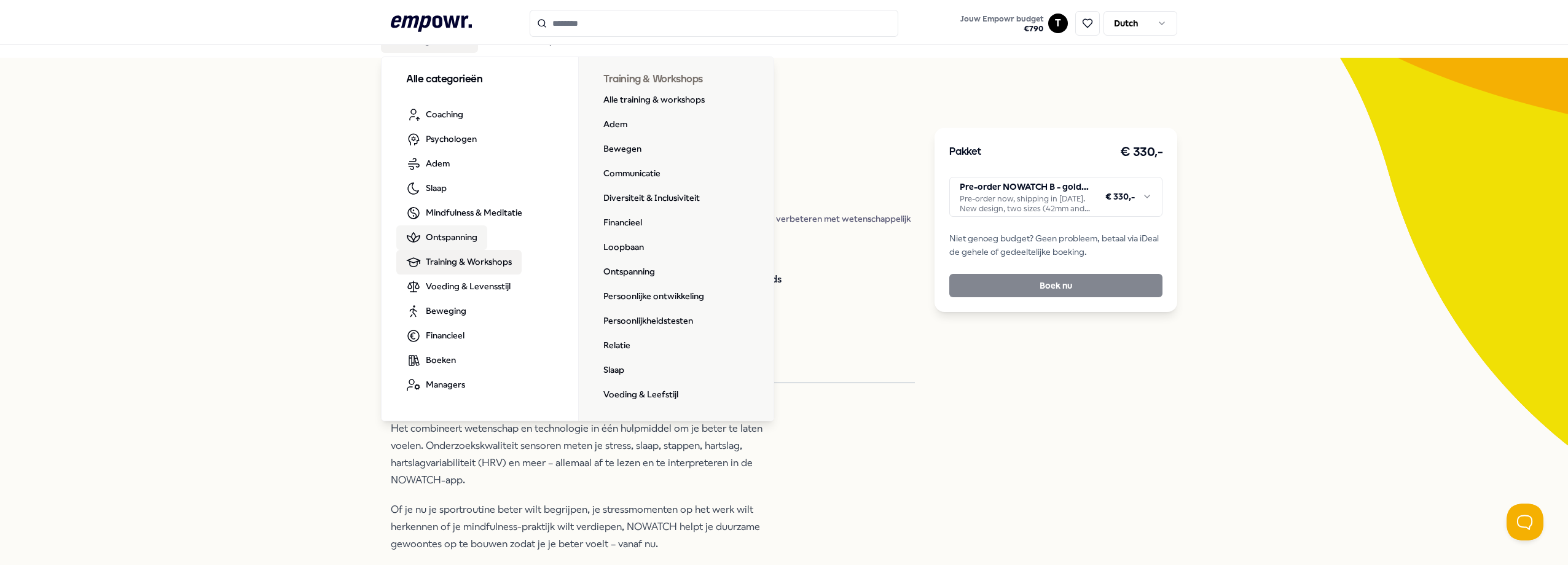 scroll, scrollTop: 0, scrollLeft: 0, axis: both 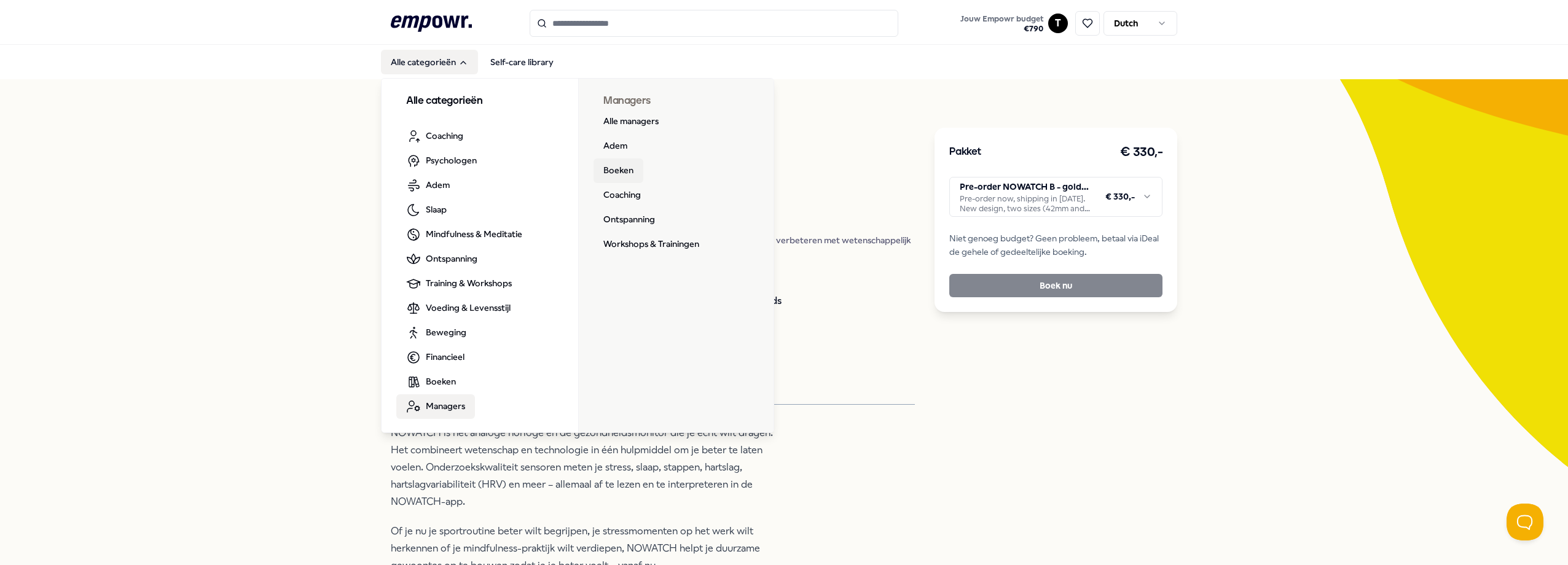 click on "Boeken" at bounding box center (618, 171) 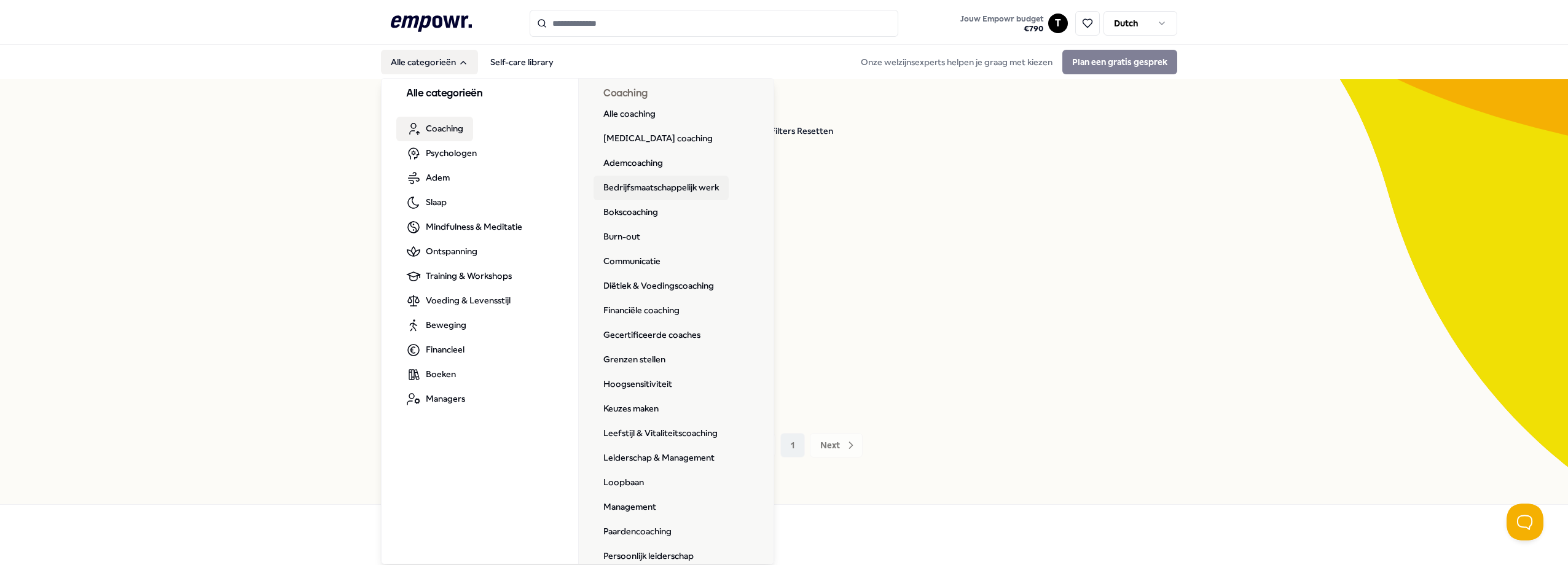 scroll, scrollTop: 0, scrollLeft: 0, axis: both 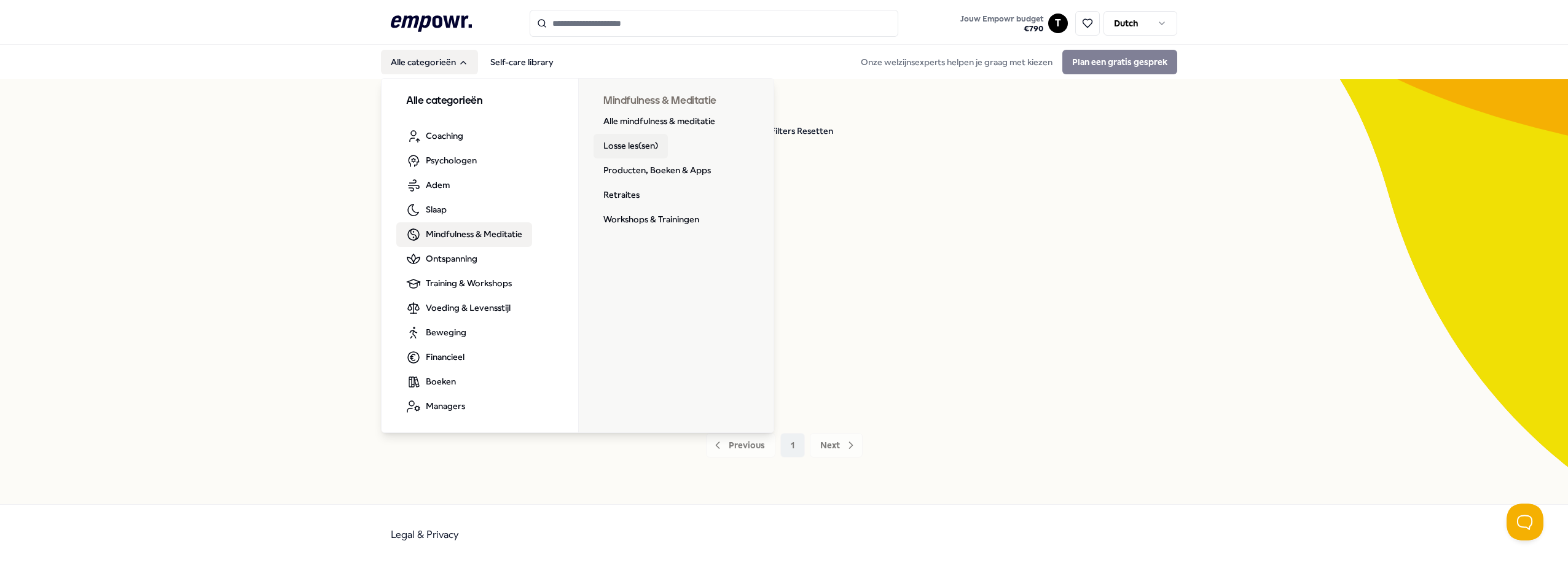 click on "Losse les(sen)" at bounding box center (630, 146) 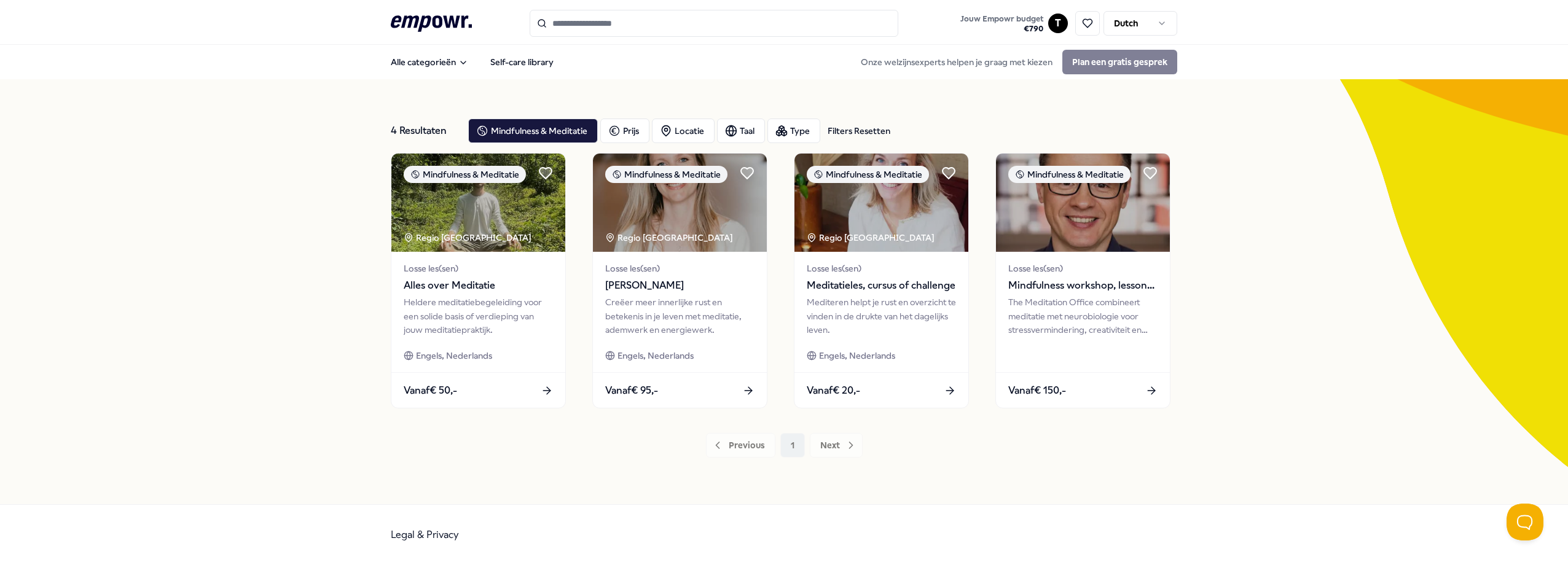 click on "Previous 1 Next" at bounding box center (784, 445) 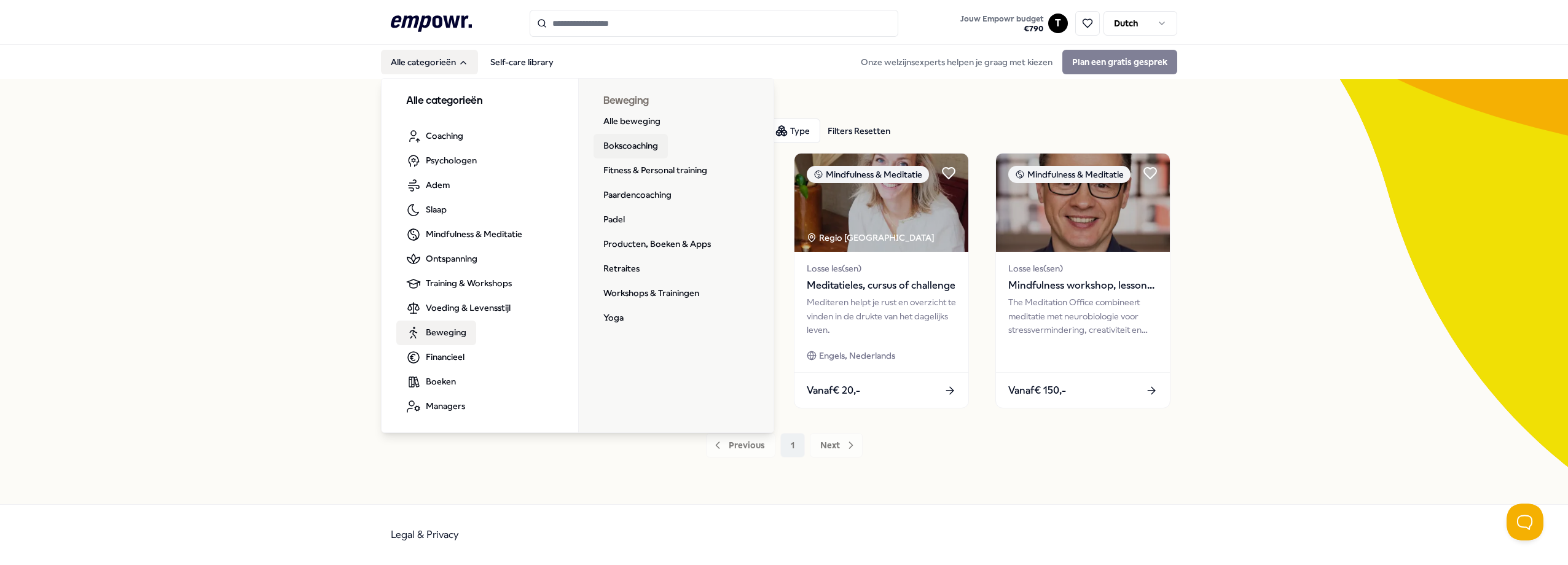 click on "Bokscoaching" at bounding box center [630, 146] 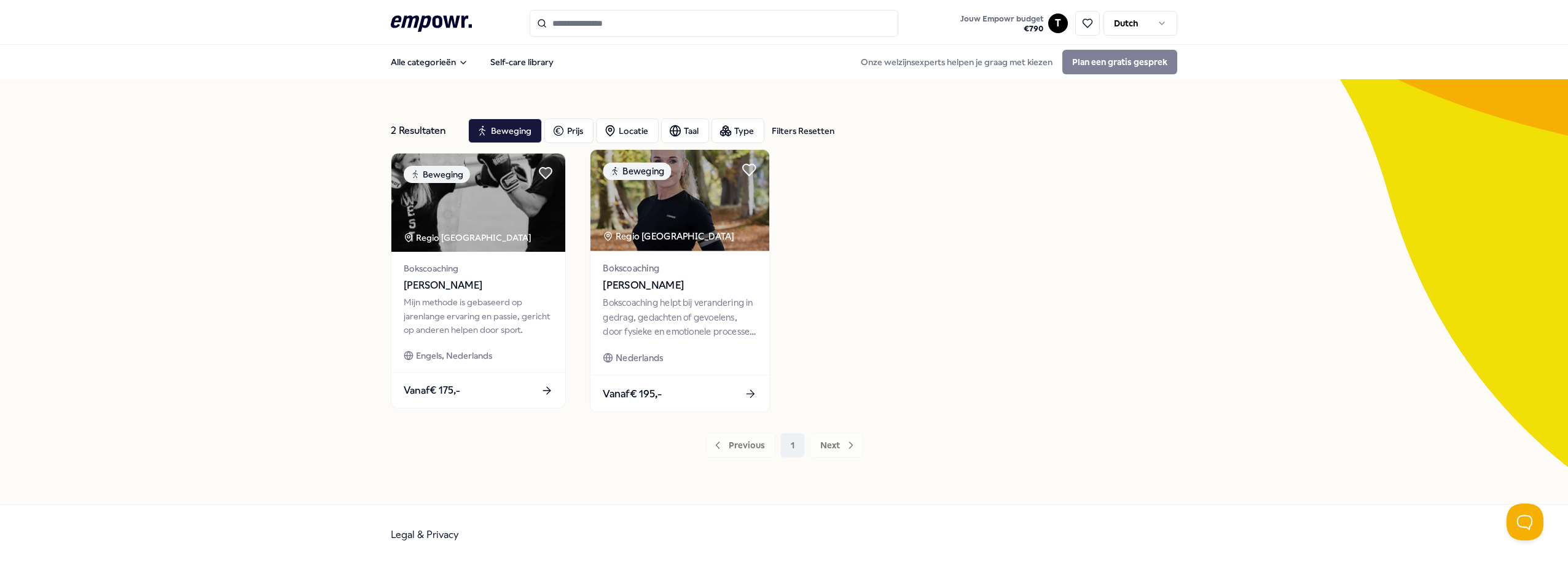 click at bounding box center [680, 200] 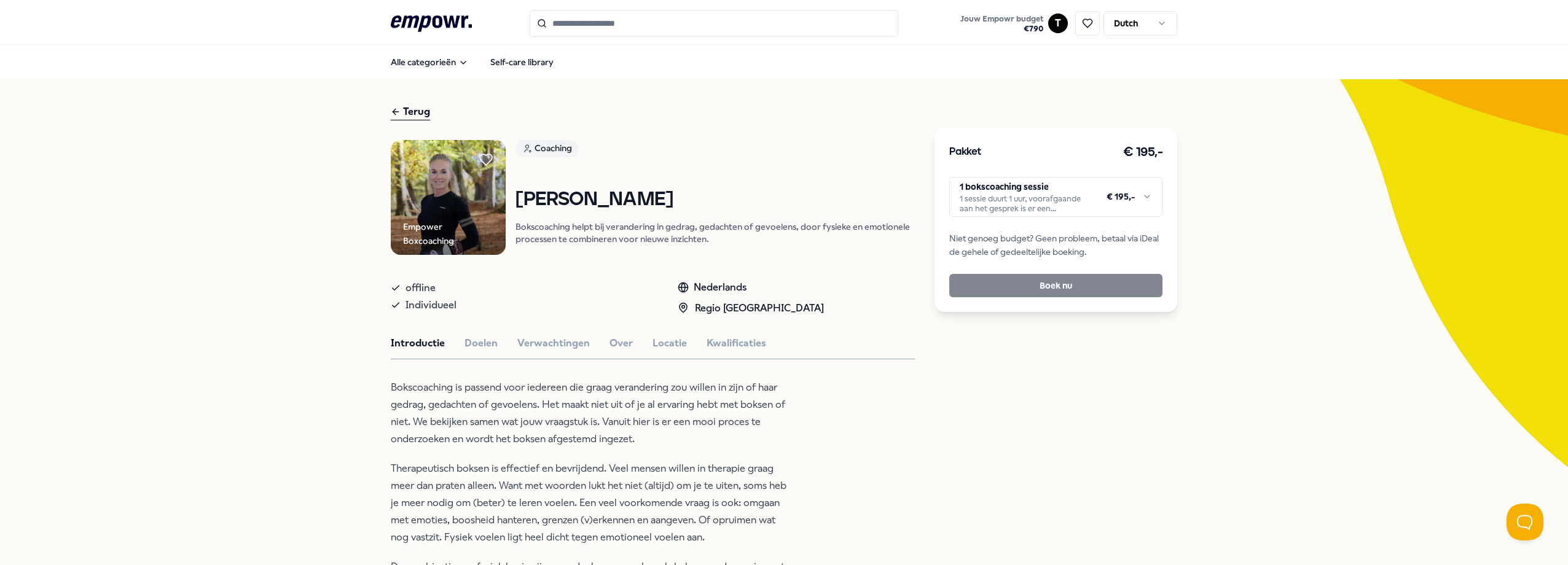 click on ".empowr-logo_svg__cls-1{fill:#03032f} Jouw Empowr budget € 790 T Dutch Alle categorieën   Self-care library Terug Empower Boxcoaching Coaching [PERSON_NAME] Bokscoaching helpt bij verandering in gedrag, gedachten of gevoelens, door fysieke en emotionele processen te combineren voor nieuwe inzichten. offline Individueel Nederlands Regio Noord NL  Introductie Doelen Verwachtingen Over Locatie Kwalificaties Bokscoaching is passend voor iedereen die graag verandering zou willen in zijn of haar gedrag, gedachten of gevoelens. Het maakt niet uit of je al ervaring hebt met boksen of niet. We bekijken samen wat jouw vraagstuk is. Vanuit hier is er een mooi proces te onderzoeken en wordt het boksen afgestemd ingezet.  Aanbevolen Coaching Regio  West  NL    + 1 Grenzen stellen [PERSON_NAME] Zwangerschaps- ouderschapscoaching, bevallingsverwerking, trauma, (prik)angst &
stresscoaching. Engels, Nederlands Vanaf  € 135,- Coaching Regio [GEOGRAPHIC_DATA]    Ademcoaching [PERSON_NAME], Nederlands Vanaf  € 160,-" at bounding box center (784, 282) 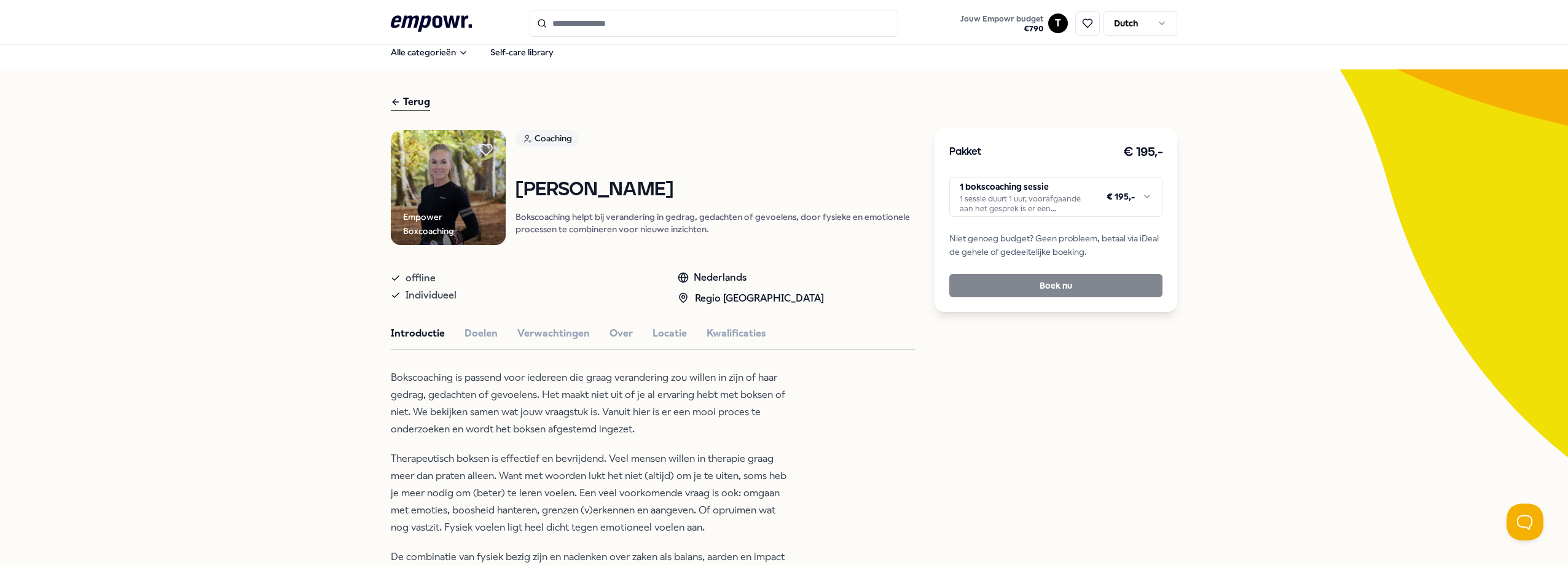 scroll, scrollTop: 0, scrollLeft: 0, axis: both 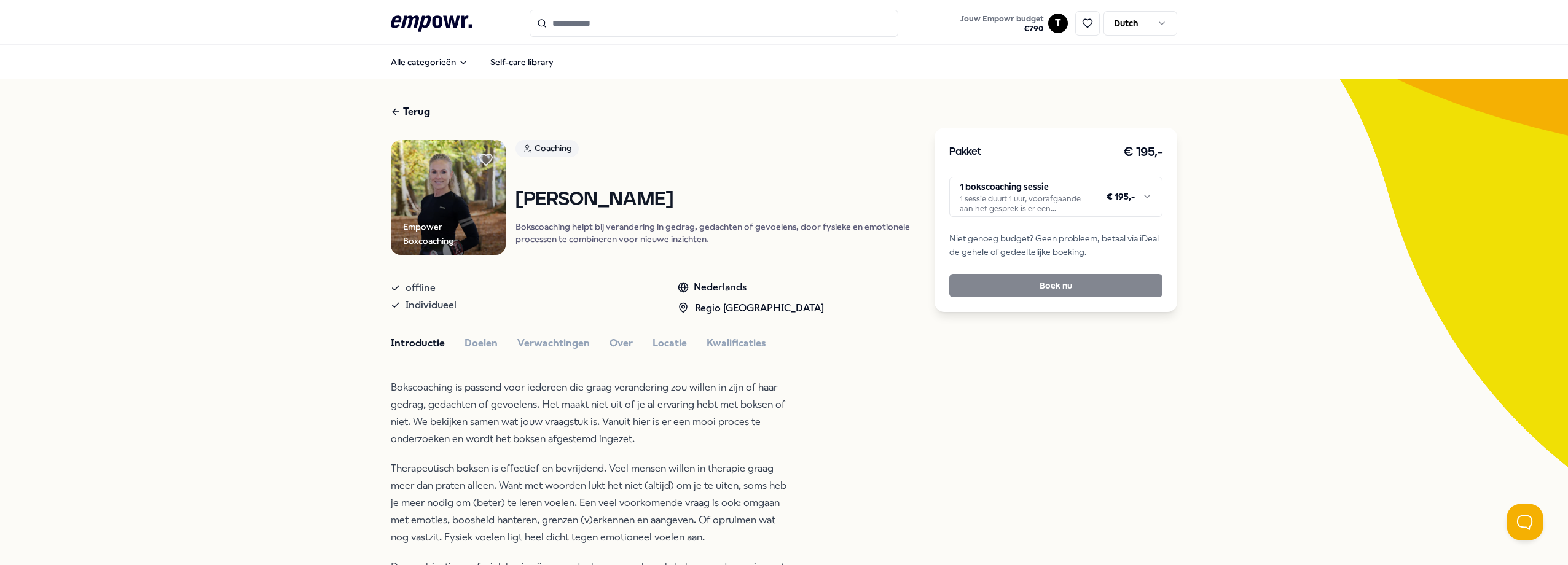 click on "Pakket € 195,- 1 bokscoaching sessie 1 sessie duurt 1 uur, voorafgaande aan het gesprek is er een kennismakingsgesprek € 195,- Niet genoeg budget? Geen probleem, betaal via iDeal de gehele of gedeeltelijke boeking. Boek nu" at bounding box center [1056, 220] 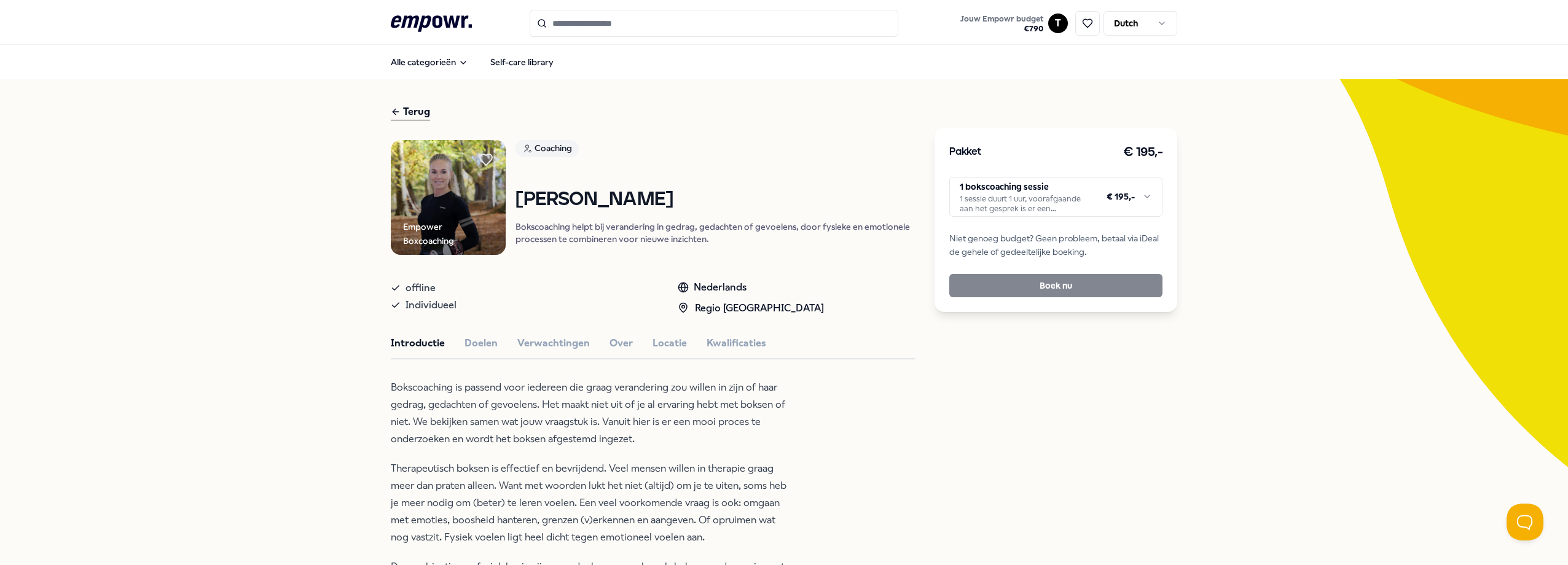click on "Pakket € 195,- 1 bokscoaching sessie 1 sessie duurt 1 uur, voorafgaande aan het gesprek is er een kennismakingsgesprek € 195,- Niet genoeg budget? Geen probleem, betaal via iDeal de gehele of gedeeltelijke boeking. Boek nu" at bounding box center [1056, 220] 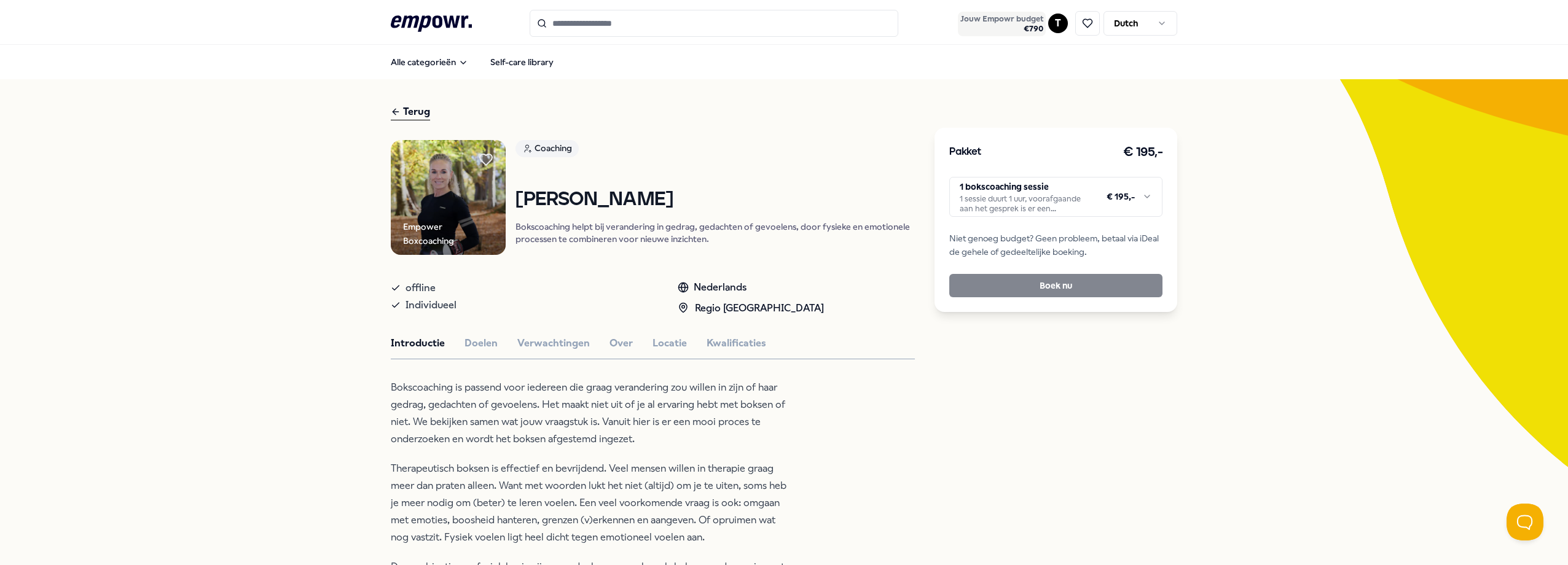 click on "Jouw Empowr budget" at bounding box center (1002, 19) 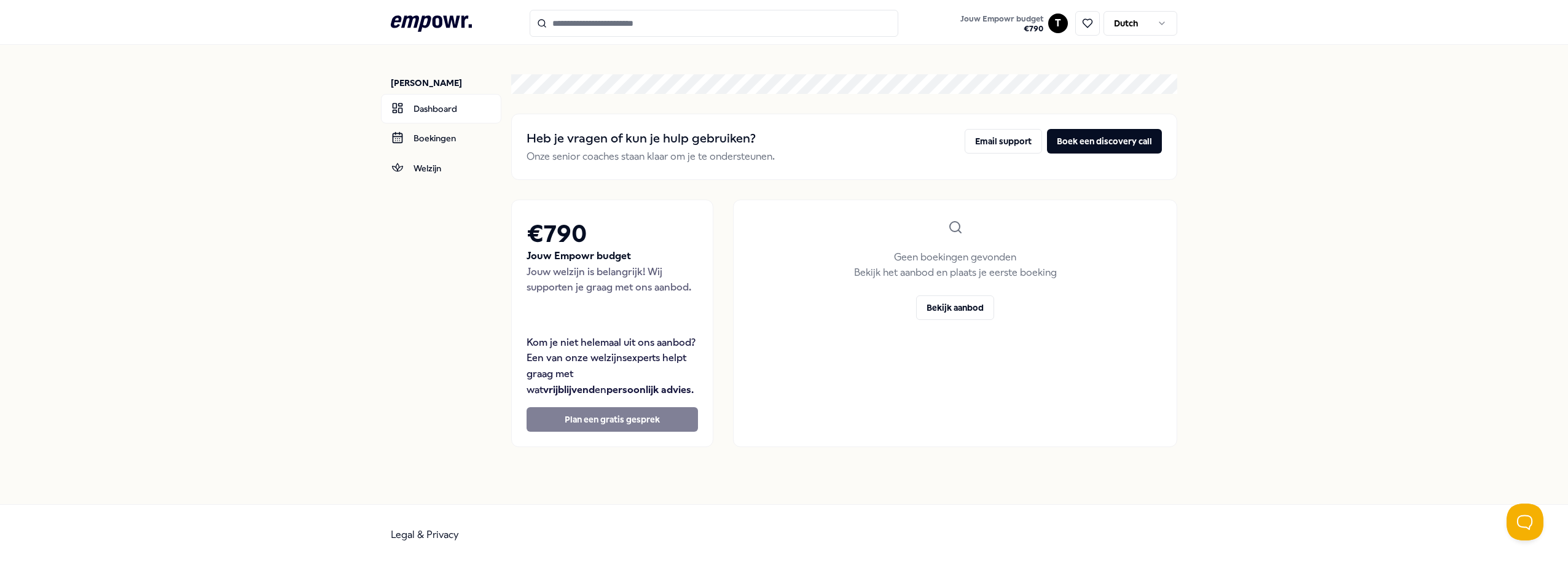 click on "€ 790 Jouw Empowr budget Jouw welzijn is belangrijk! Wij supporten je graag met ons aanbod. Kom je niet helemaal uit ons aanbod?  Een van onze welzijnsexperts helpt graag met wat  vrijblijvend  en  persoonlijk advies . Plan een gratis gesprek" at bounding box center (612, 324) 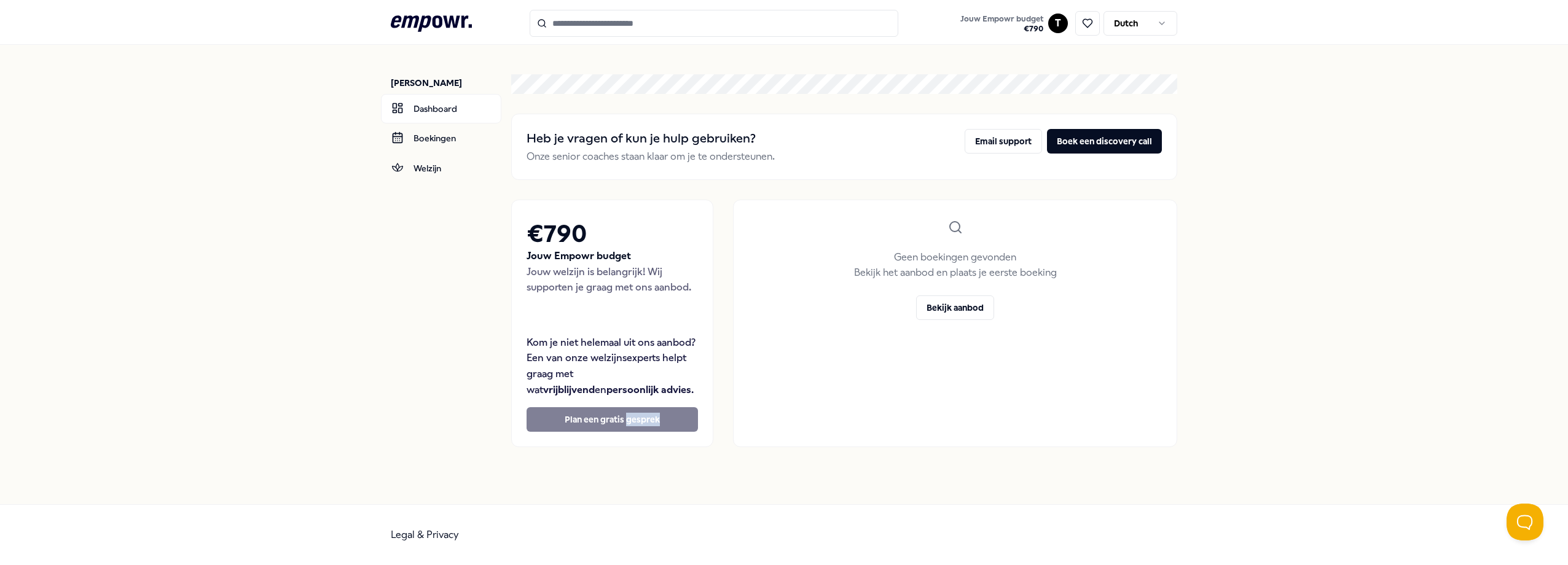 click on "€ 790 Jouw Empowr budget Jouw welzijn is belangrijk! Wij supporten je graag met ons aanbod. Kom je niet helemaal uit ons aanbod?  Een van onze welzijnsexperts helpt graag met wat  vrijblijvend  en  persoonlijk advies . Plan een gratis gesprek" at bounding box center [612, 324] 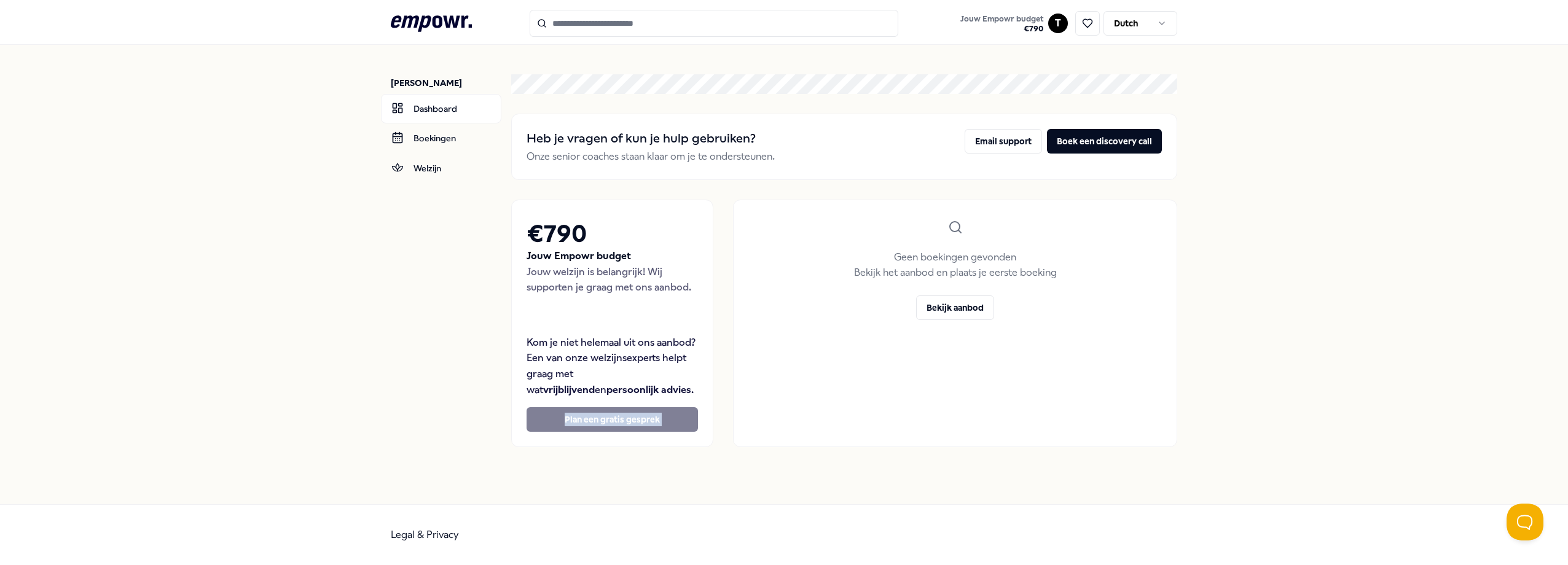 click on "€ 790 Jouw Empowr budget Jouw welzijn is belangrijk! Wij supporten je graag met ons aanbod. Kom je niet helemaal uit ons aanbod?  Een van onze welzijnsexperts helpt graag met wat  vrijblijvend  en  persoonlijk advies . Plan een gratis gesprek" at bounding box center (612, 324) 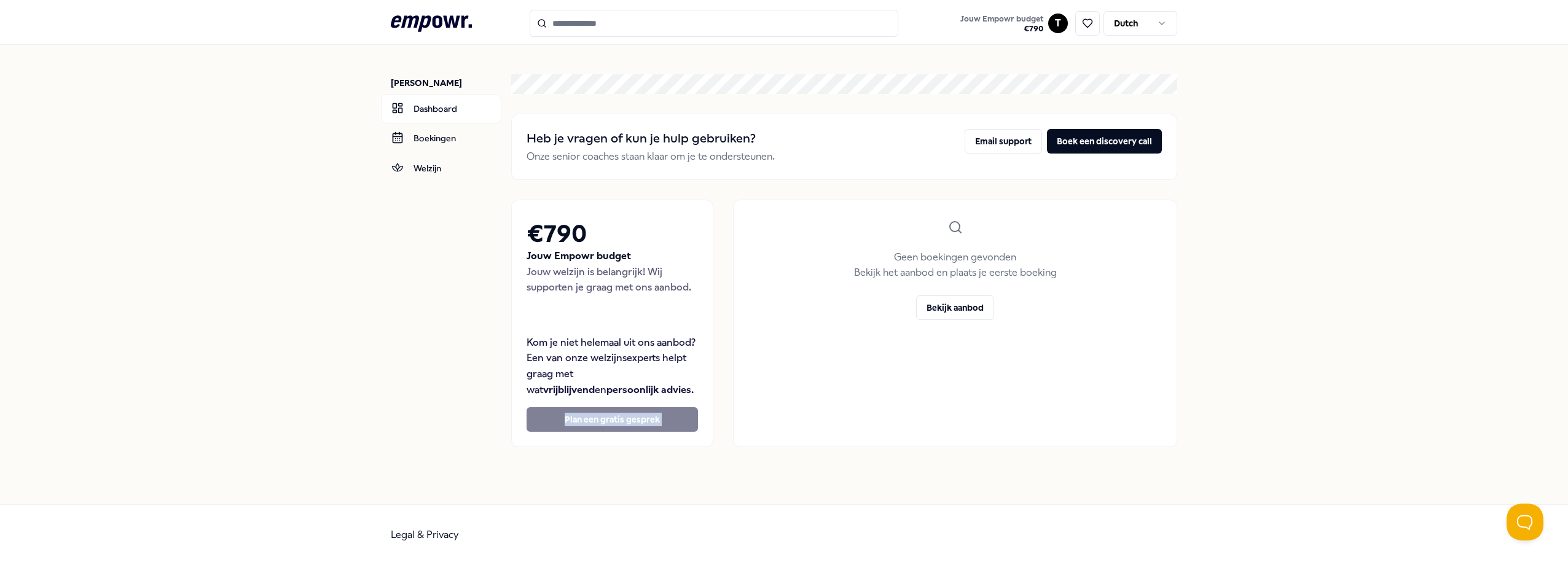 click on "€ 790 Jouw Empowr budget Jouw welzijn is belangrijk! Wij supporten je graag met ons aanbod. Kom je niet helemaal uit ons aanbod?  Een van onze welzijnsexperts helpt graag met wat  vrijblijvend  en  persoonlijk advies . Plan een gratis gesprek" at bounding box center (612, 324) 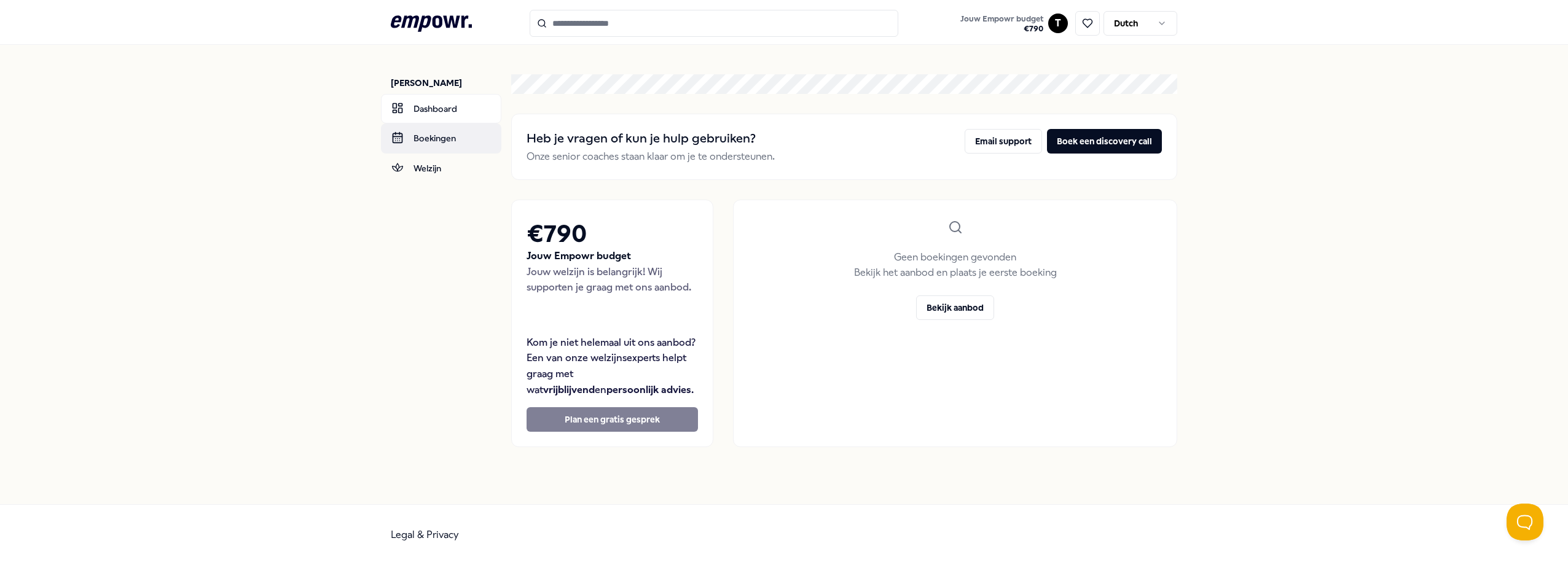 click on "Boekingen" at bounding box center (441, 138) 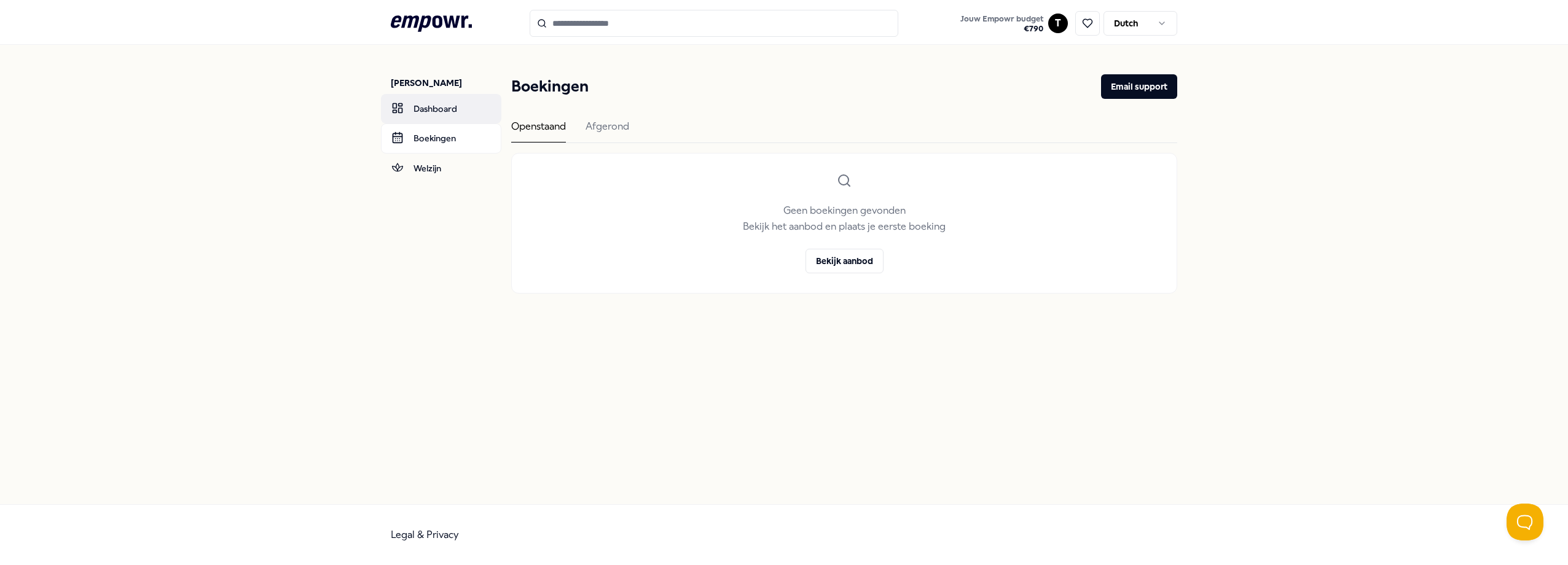 click on "Dashboard" at bounding box center (441, 109) 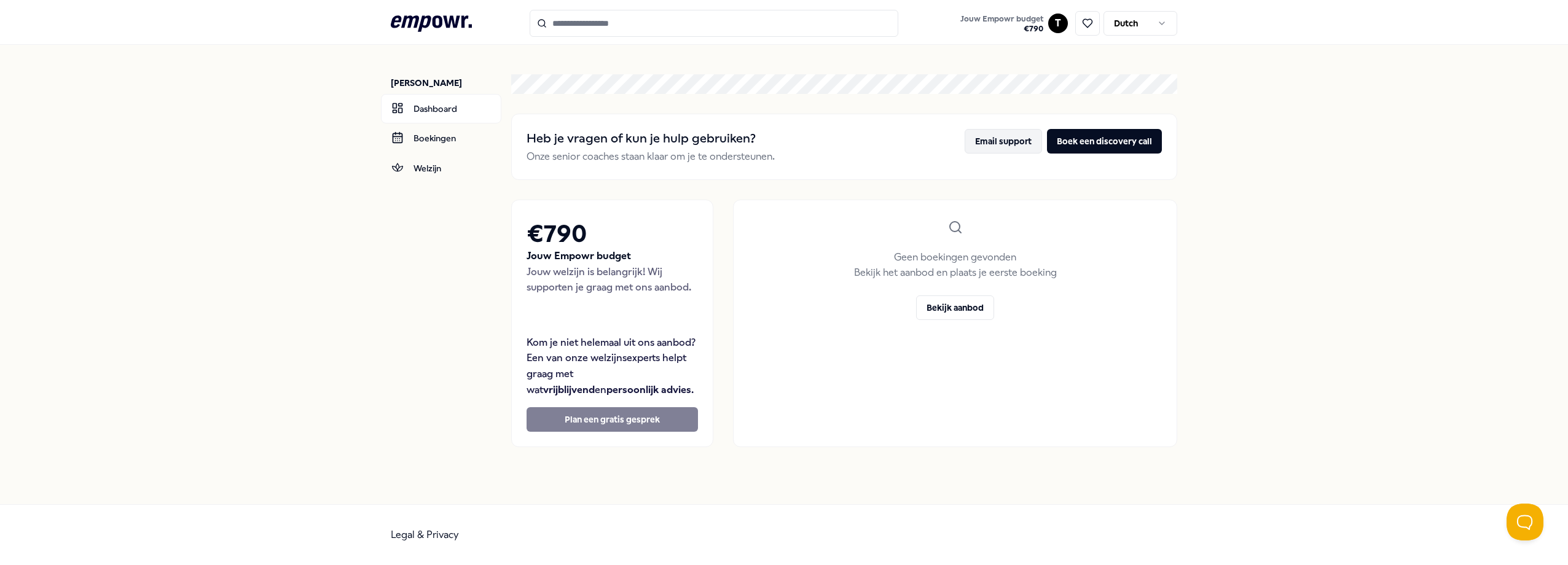 click on "Email support" at bounding box center [1003, 141] 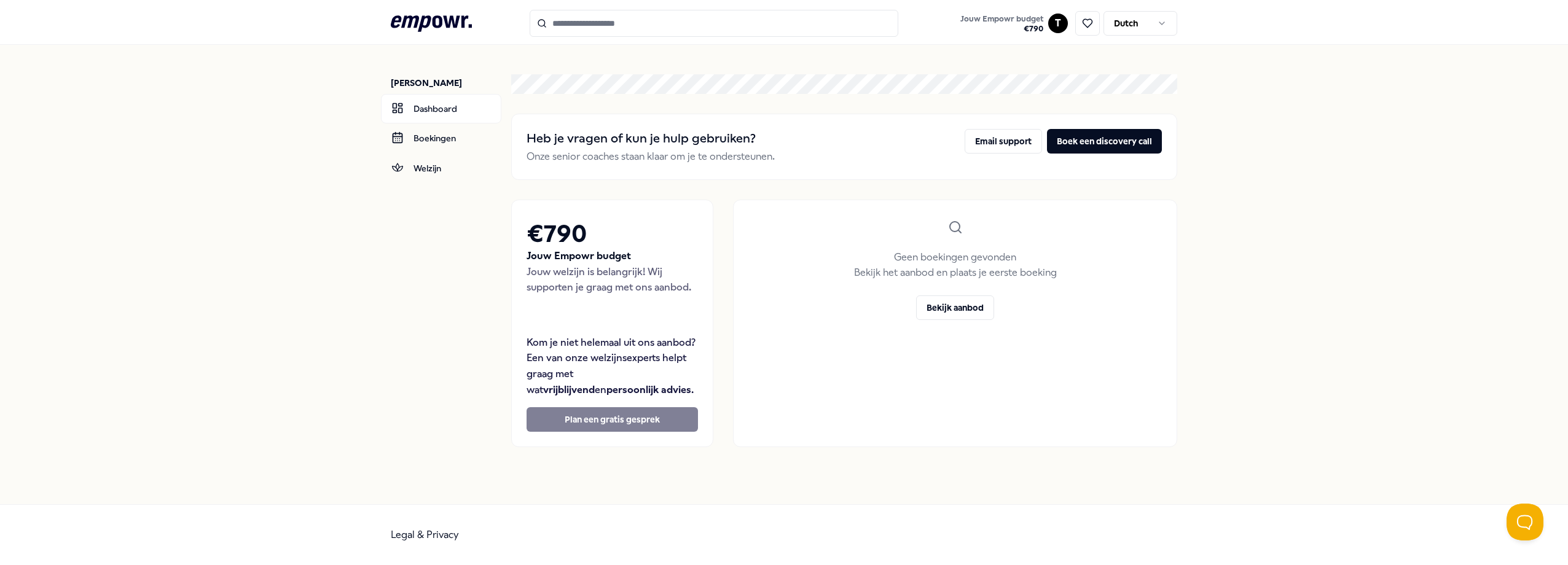 click on "[PERSON_NAME] Dashboard Boekingen Welzijn Heb je vragen of kun je hulp gebruiken? Onze senior coaches staan klaar om je te ondersteunen. Email support Boek een discovery call € 790 Jouw Empowr budget Jouw welzijn is belangrijk! Wij supporten je graag met ons aanbod. Kom je niet helemaal uit ons aanbod?  Een van onze welzijnsexperts helpt graag met wat  vrijblijvend  en  persoonlijk advies . Plan een gratis gesprek Geen boekingen gevonden Bekijk het aanbod en plaats je eerste boeking Bekijk aanbod" at bounding box center (784, 275) 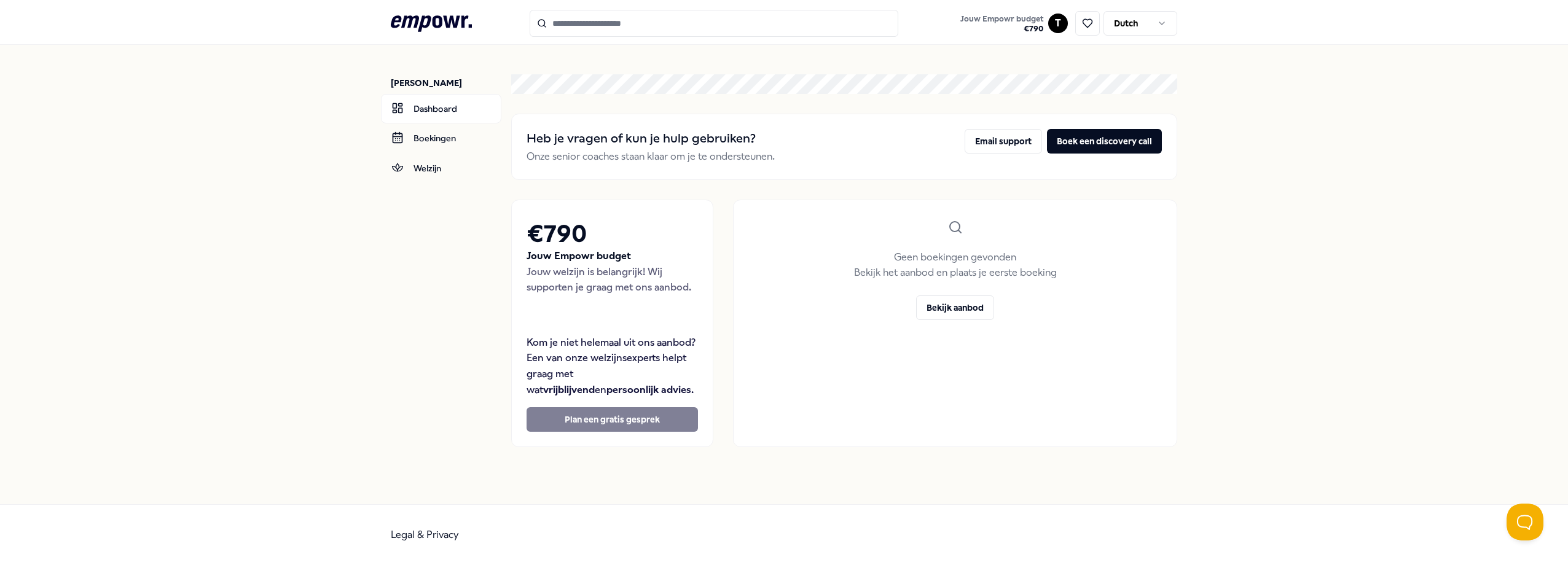 drag, startPoint x: 123, startPoint y: 164, endPoint x: 132, endPoint y: 165, distance: 9.055385 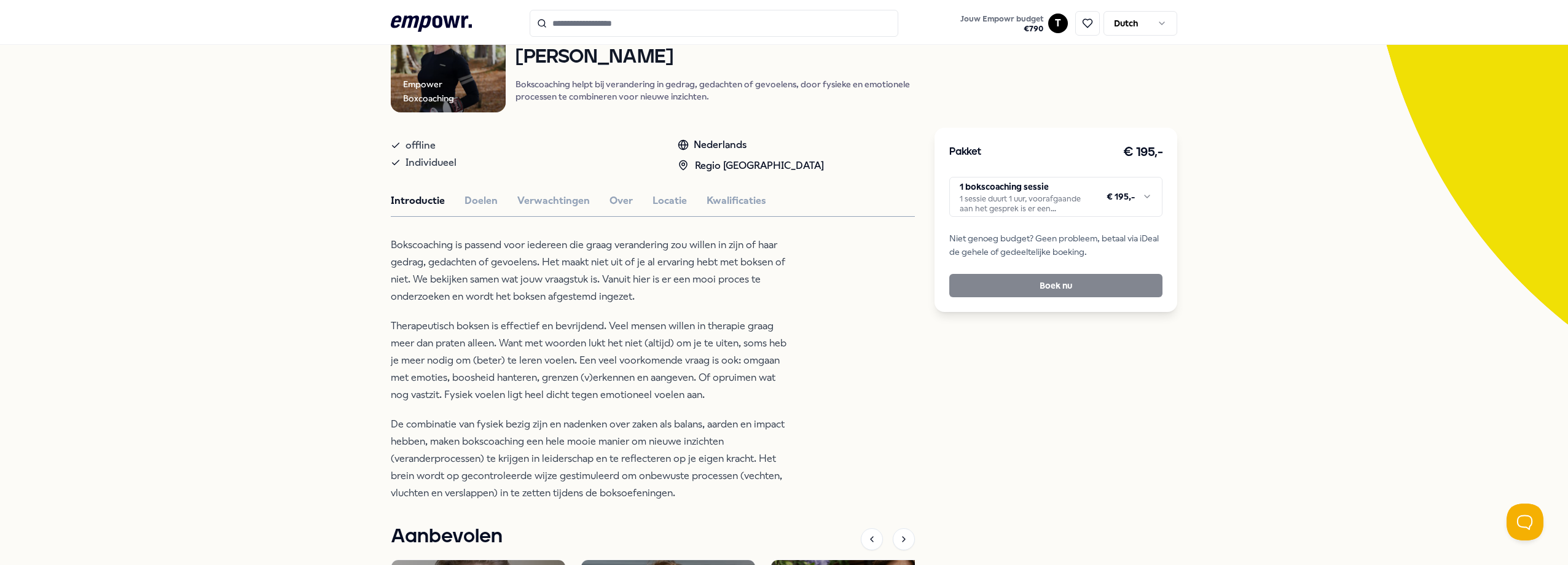 scroll, scrollTop: 123, scrollLeft: 0, axis: vertical 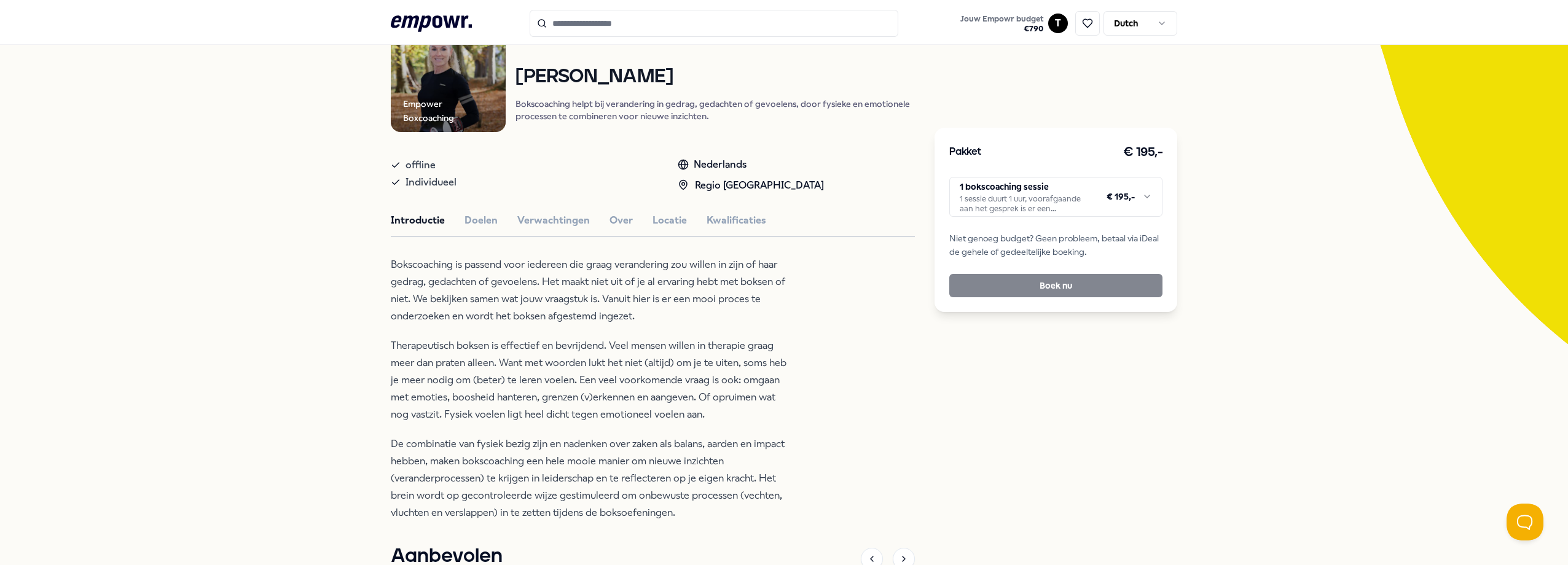 click on "Introductie Doelen Verwachtingen Over Locatie Kwalificaties" at bounding box center [653, 220] 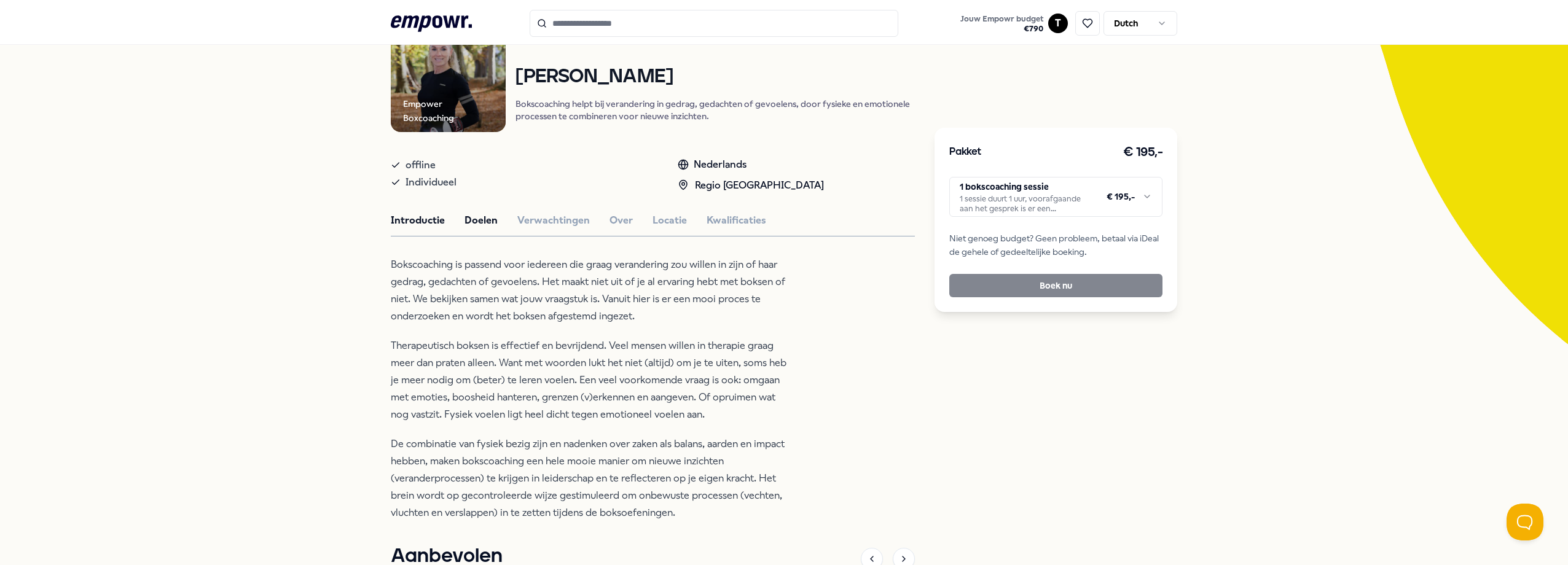 click on "Doelen" at bounding box center (481, 220) 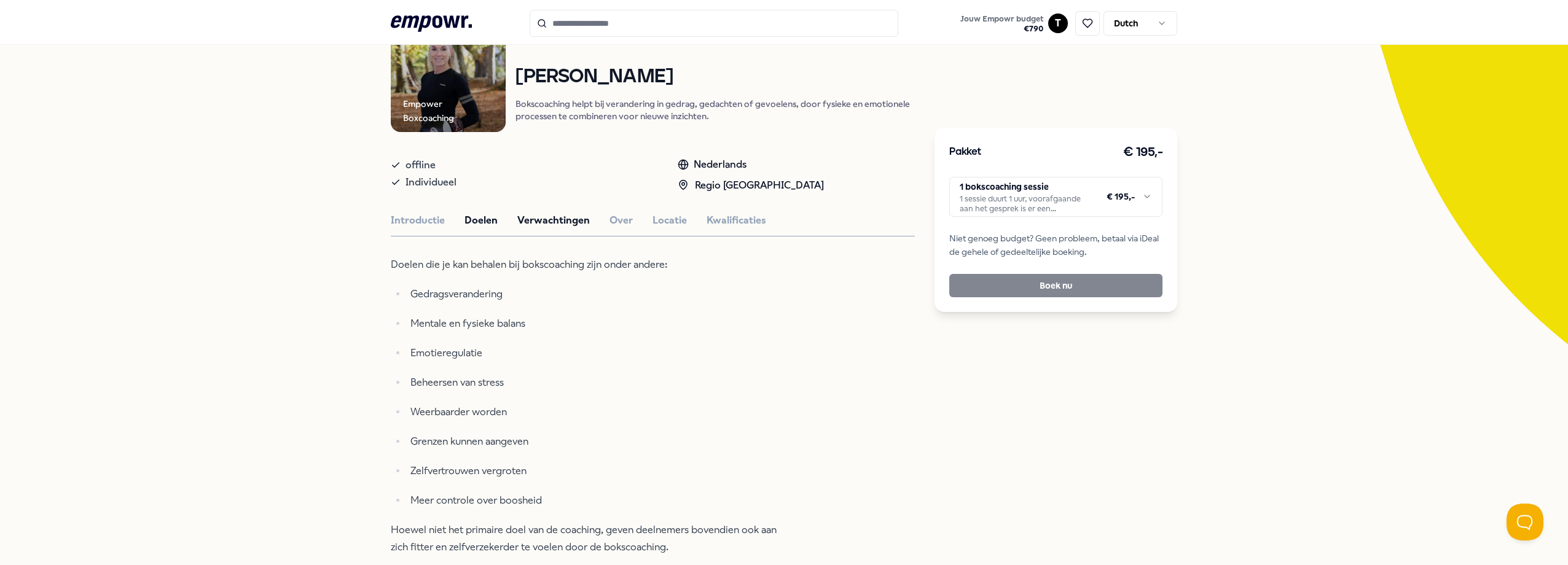 click on "Verwachtingen" at bounding box center (554, 220) 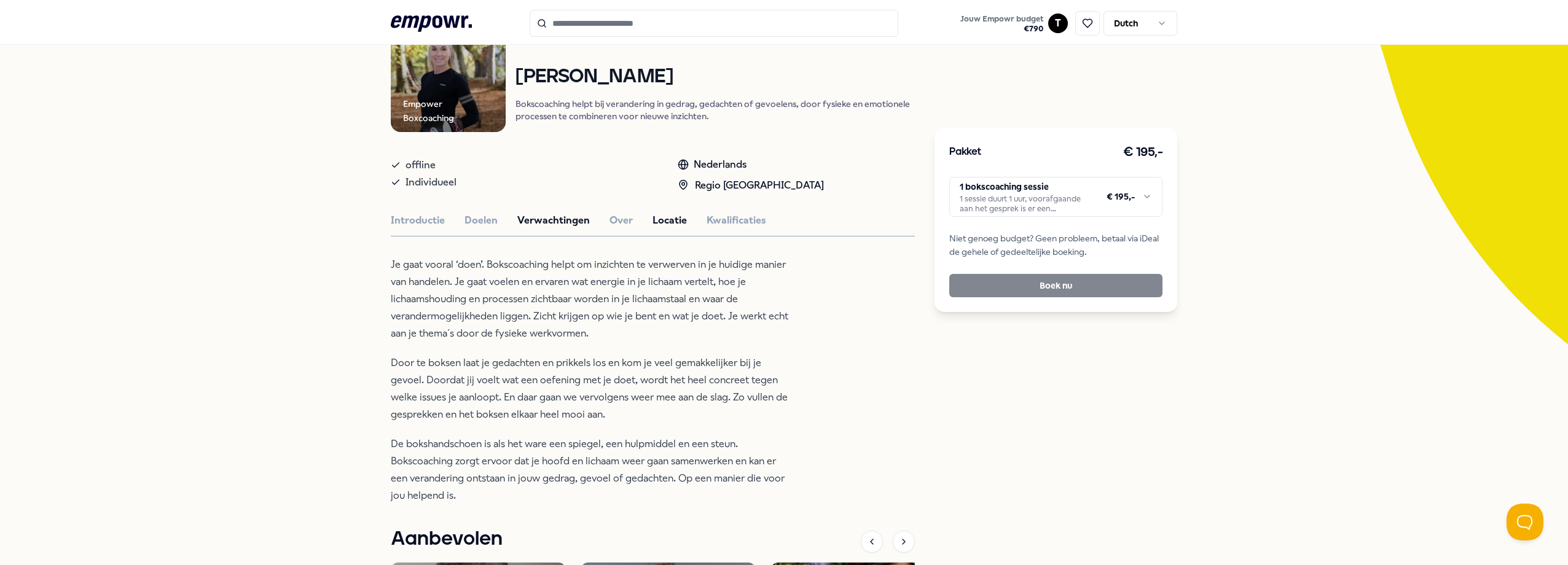 click on "Locatie" at bounding box center [670, 220] 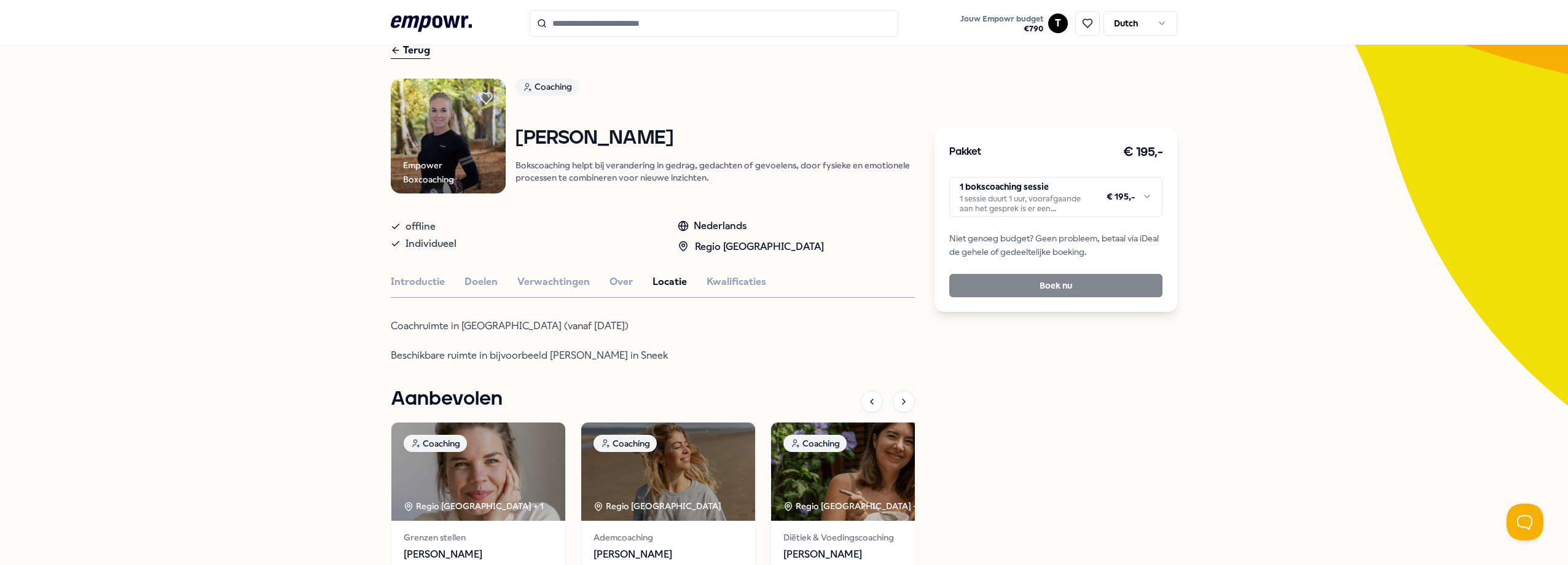 scroll, scrollTop: 0, scrollLeft: 0, axis: both 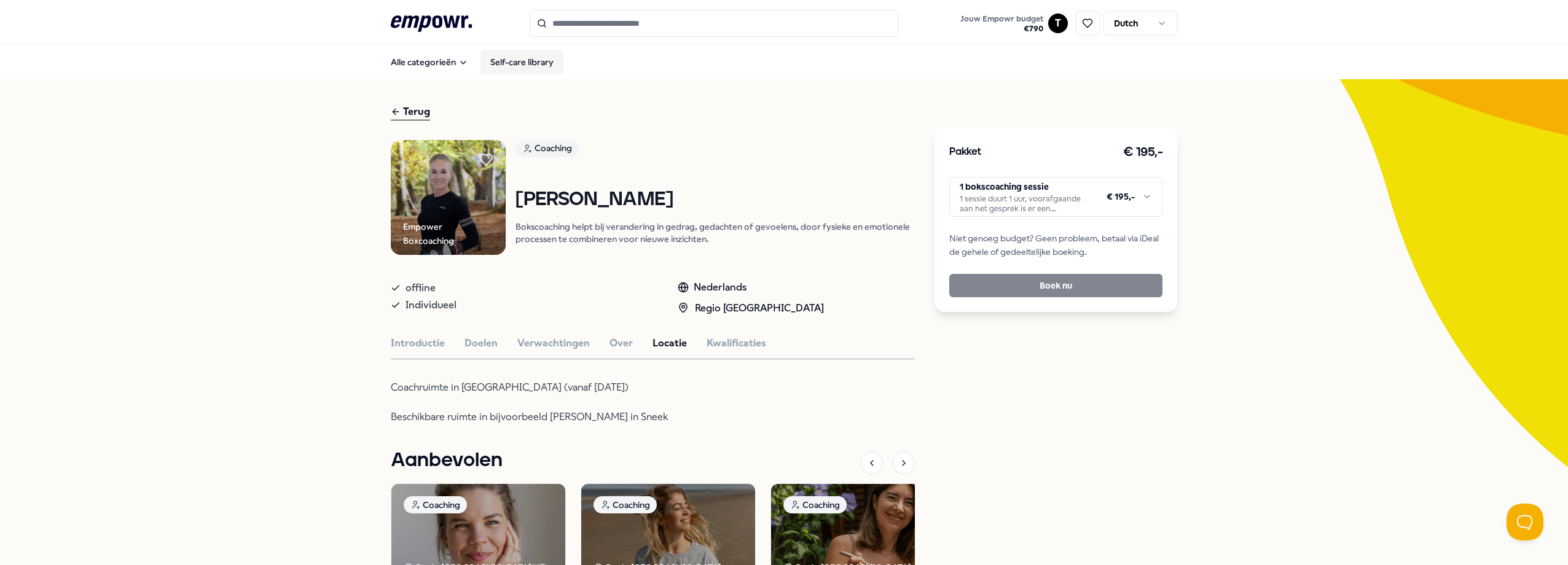 click on "Self-care library" at bounding box center [522, 62] 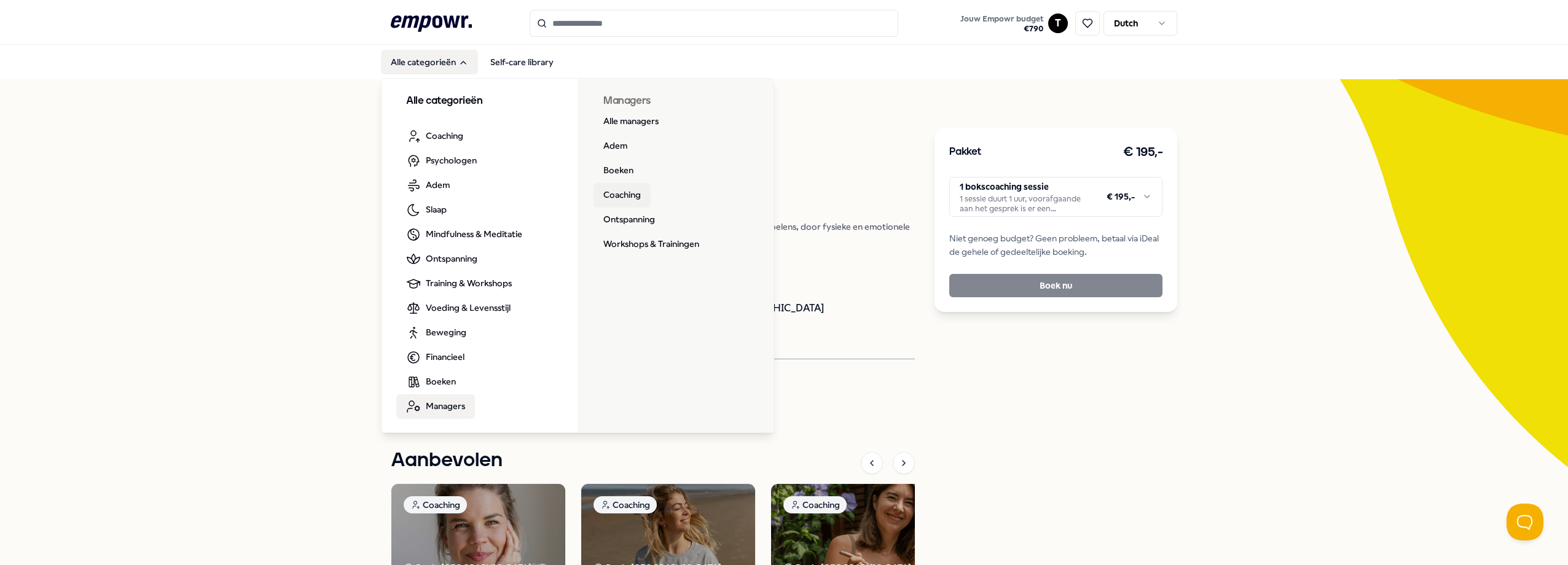 click on "Coaching" at bounding box center [622, 195] 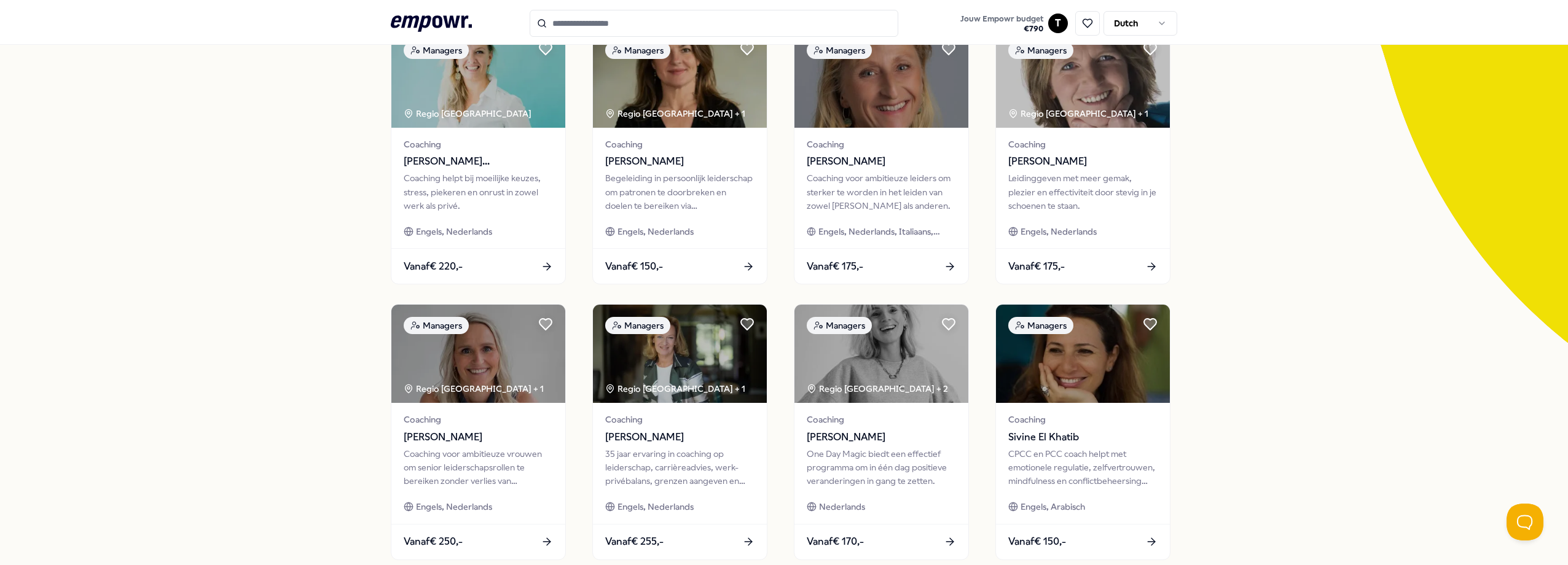 scroll, scrollTop: 104, scrollLeft: 0, axis: vertical 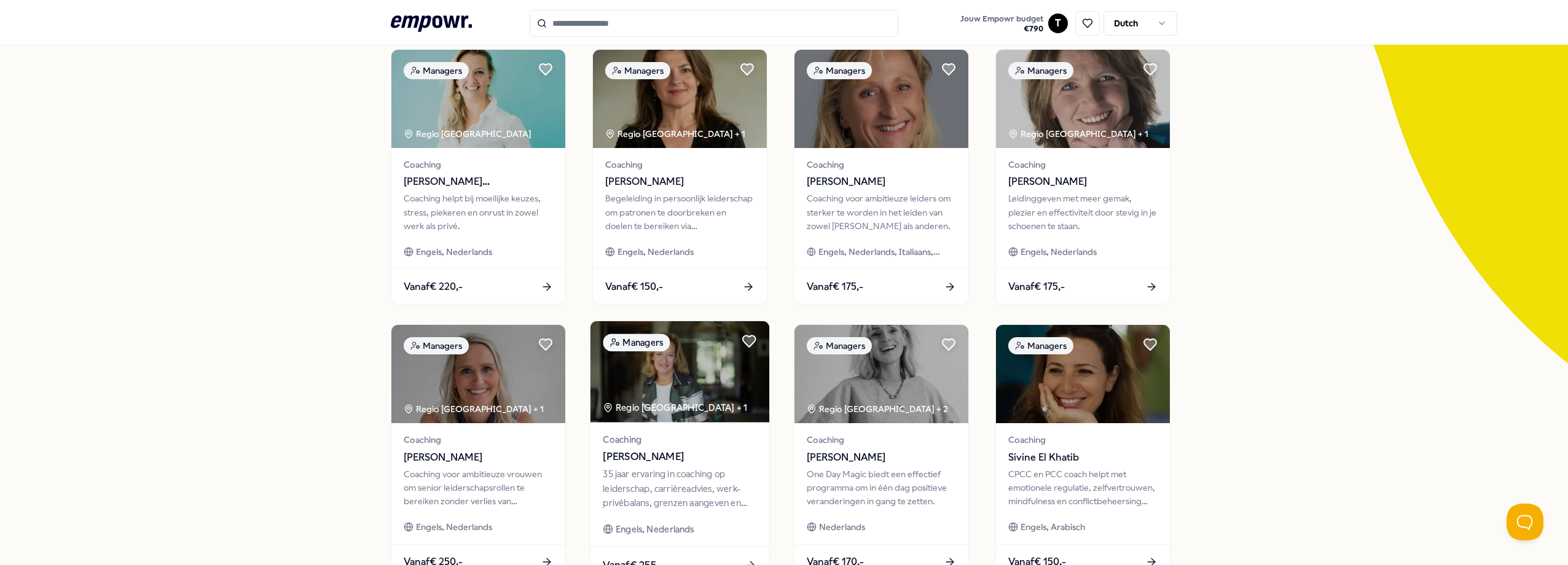 click at bounding box center (680, 372) 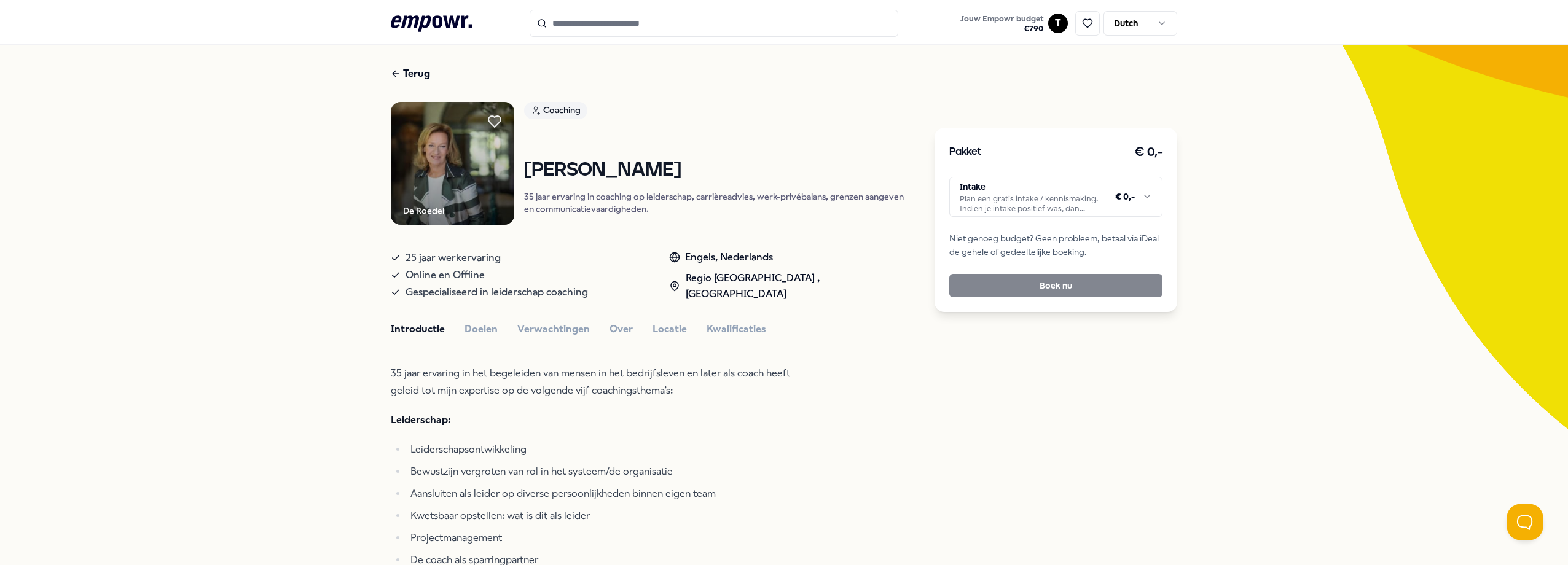 scroll, scrollTop: 18, scrollLeft: 0, axis: vertical 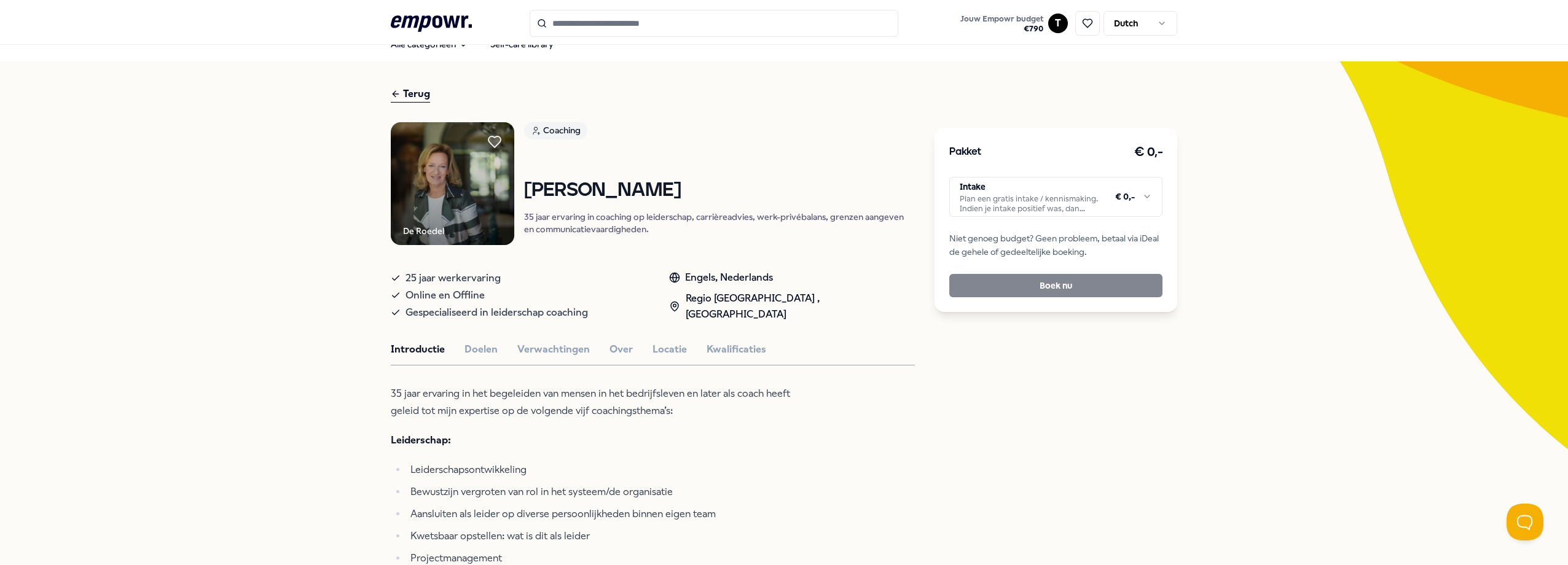 click on "Pakket € 0,-  Intake   Plan  een  gratis  intake  /  kennismaking.  Indien  je  intake  positief  was,  dan  moet  je  via  Empowr  opnieuw  een  boeking  plaatsen  voor  de  gewenste  aantal  sessies  die  je  af  wilt  nemen  bij  jouw  gewenste  coach.  € 0,- Niet genoeg budget? Geen probleem, betaal via iDeal de gehele of gedeeltelijke boeking. Boek nu" at bounding box center [1056, 220] 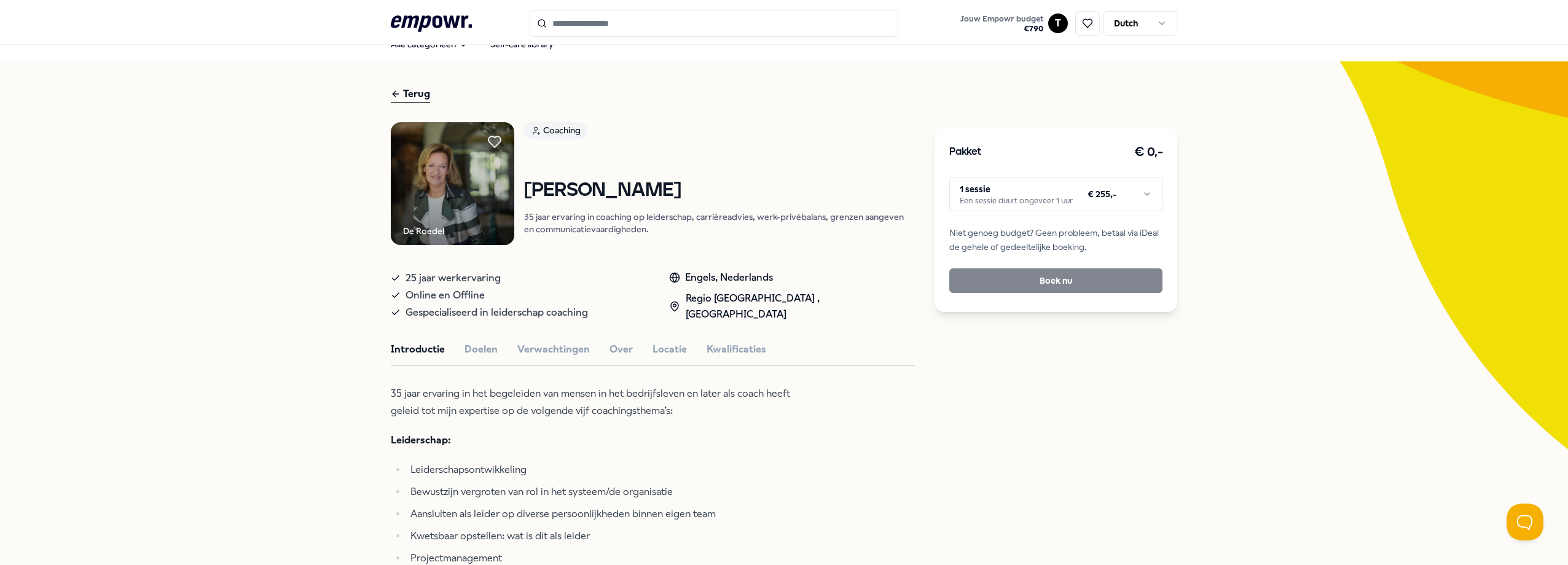 click on "Pakket € 0,-  1  sessie   Een  sessie  duurt  ongeveer  1  uur  € 255,- Niet genoeg budget? Geen probleem, betaal via iDeal de gehele of gedeeltelijke boeking. Boek nu" at bounding box center [1056, 220] 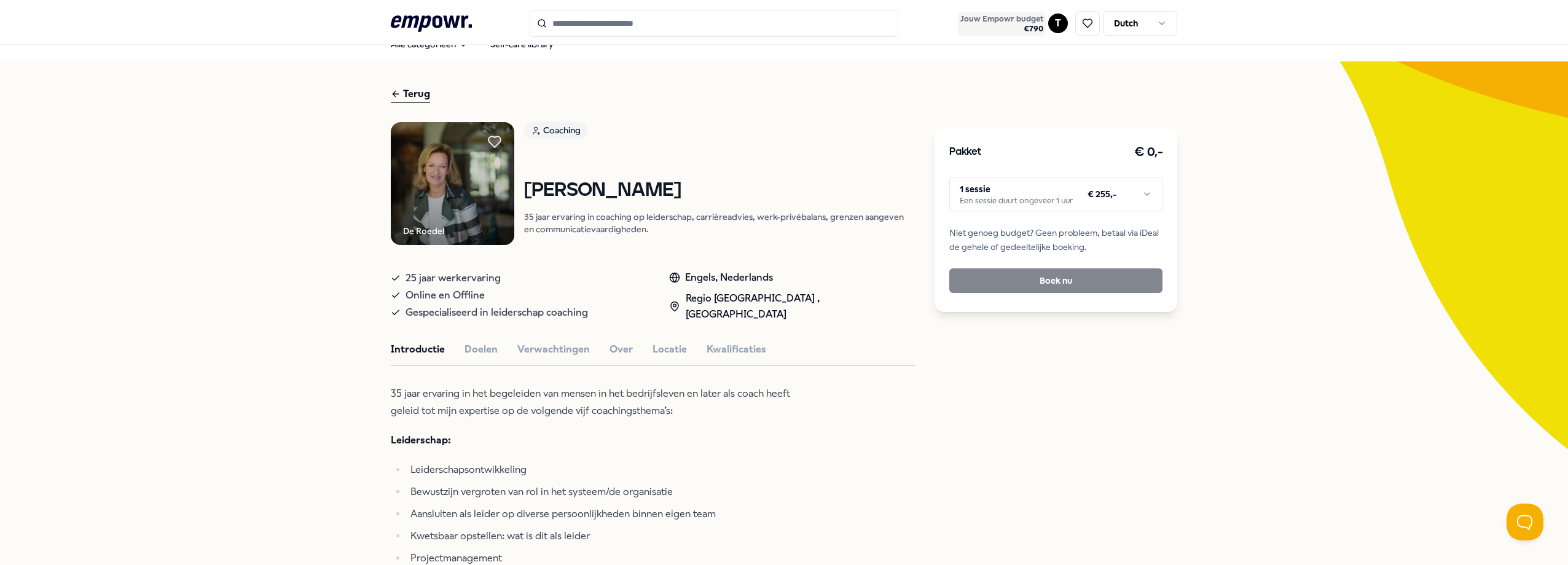 click on "Jouw Empowr budget" at bounding box center [1002, 19] 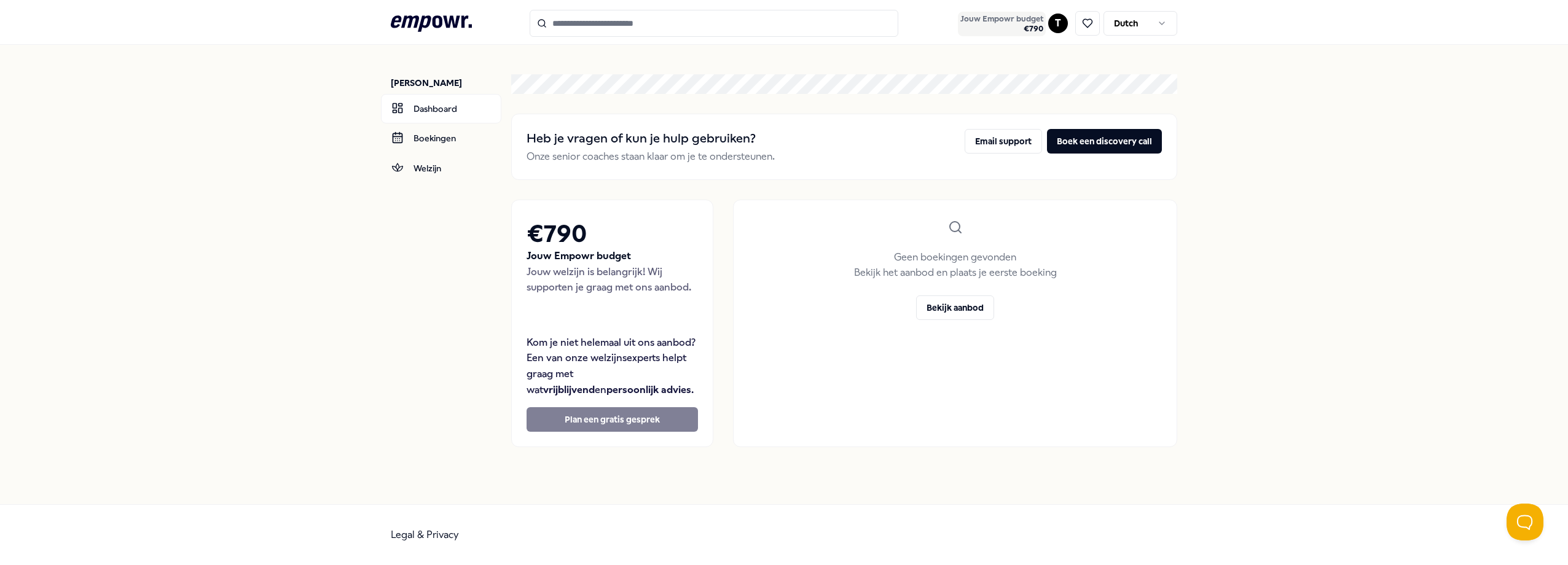 scroll, scrollTop: 0, scrollLeft: 0, axis: both 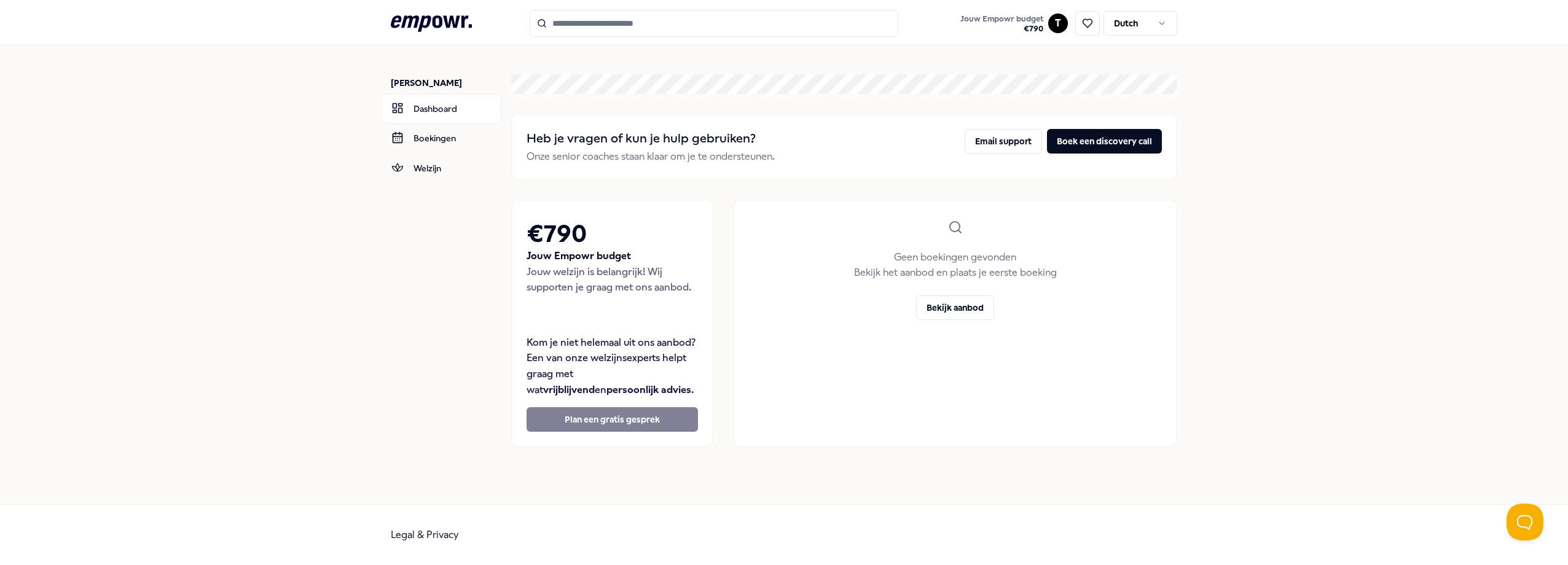 click on "[PERSON_NAME]" at bounding box center (446, 83) 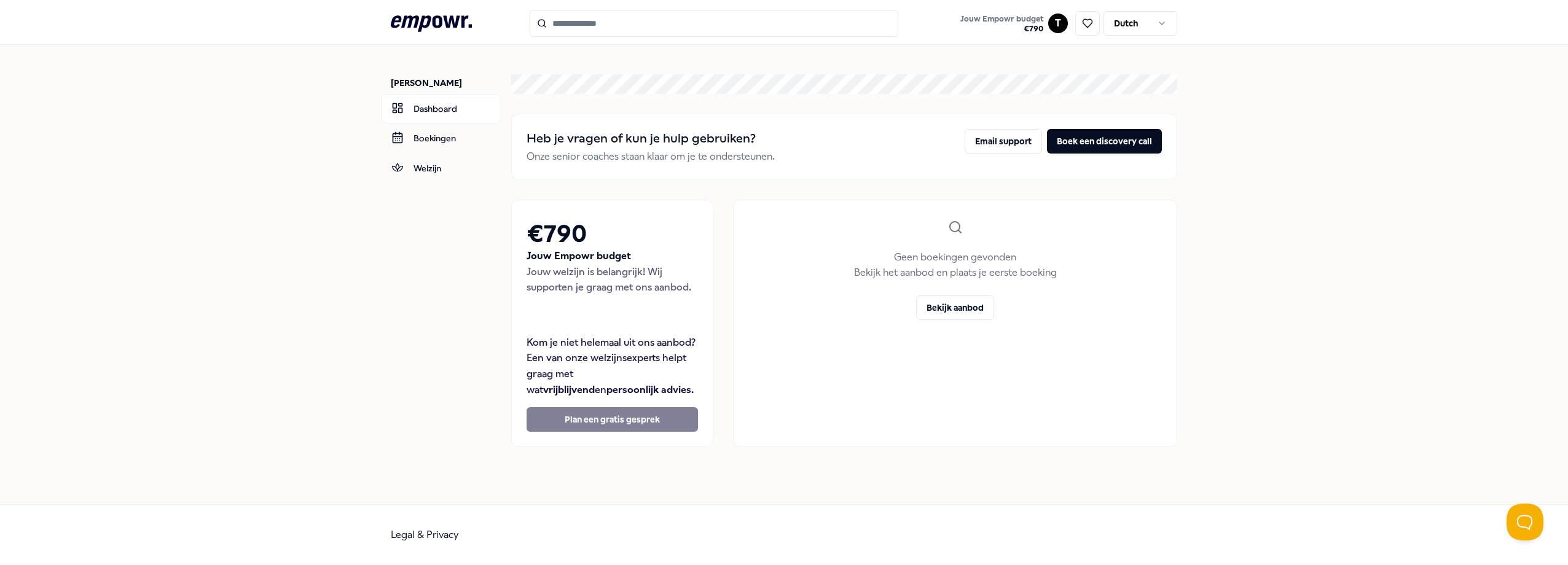 click on "€ 790 Jouw Empowr budget Jouw welzijn is belangrijk! Wij supporten je graag met ons aanbod. Kom je niet helemaal uit ons aanbod?  Een van onze welzijnsexperts helpt graag met wat  vrijblijvend  en  persoonlijk advies . Plan een gratis gesprek" at bounding box center (612, 324) 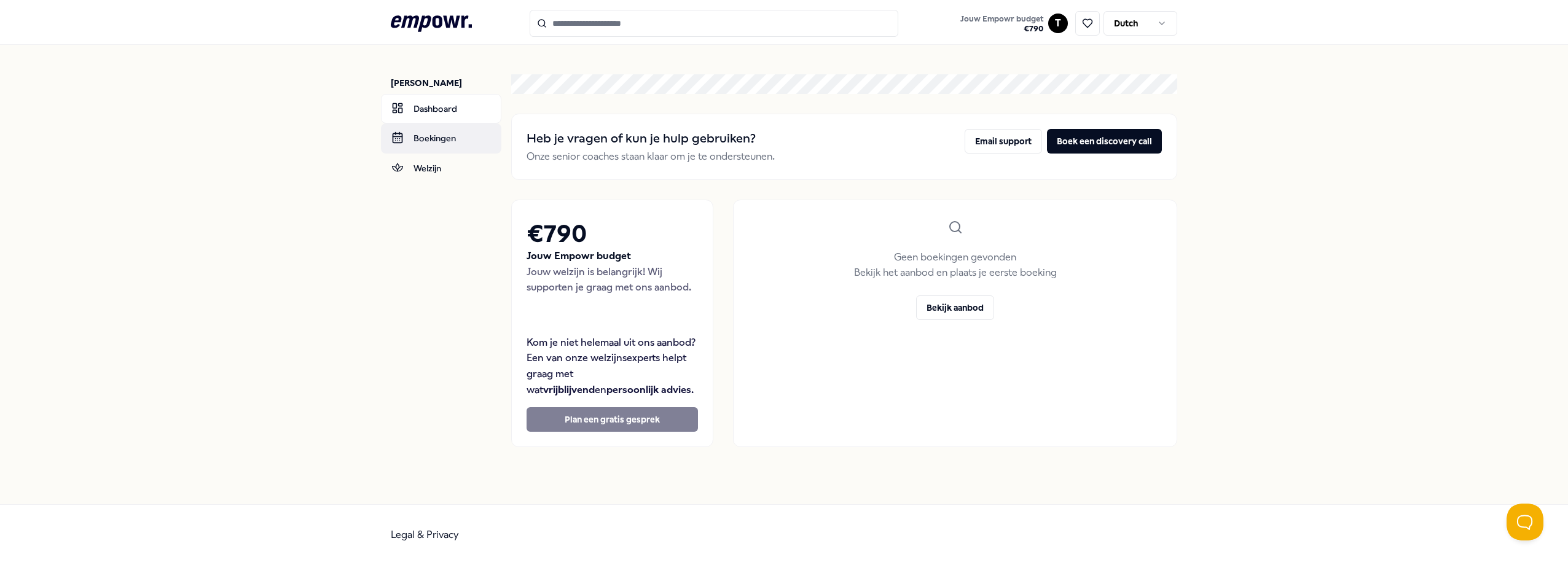 click on "Boekingen" at bounding box center [441, 138] 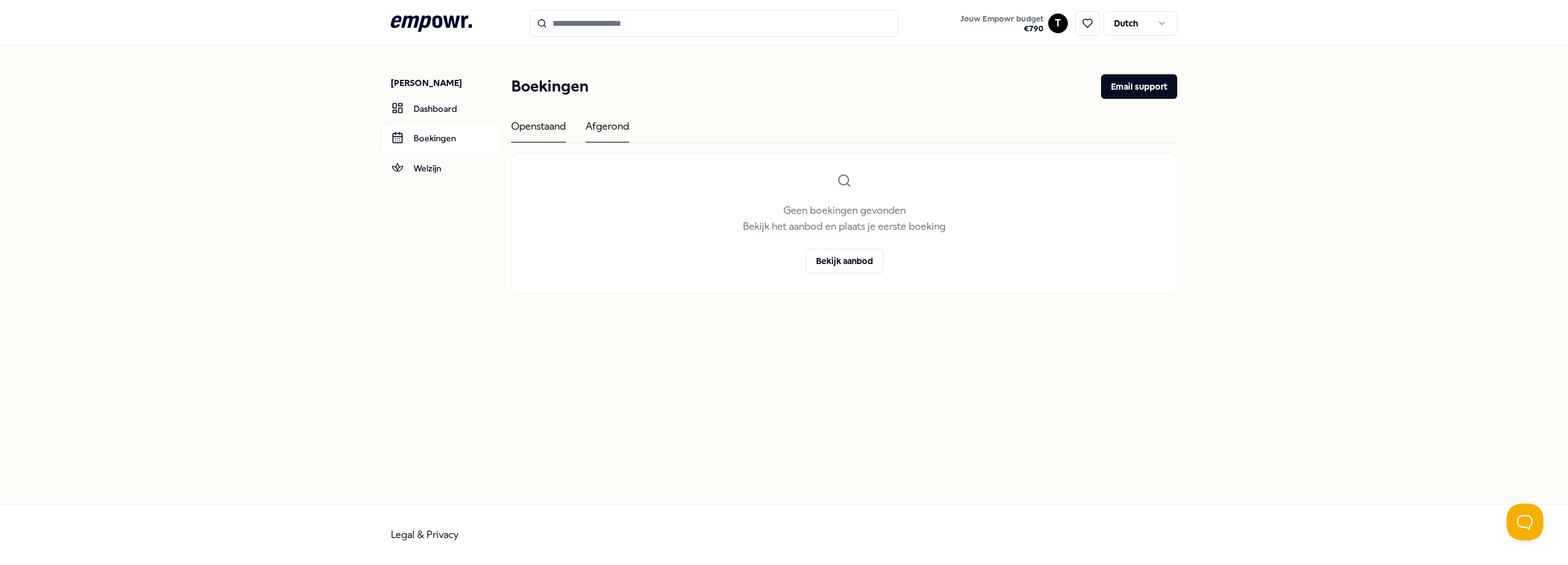 click on "Afgerond" at bounding box center (607, 130) 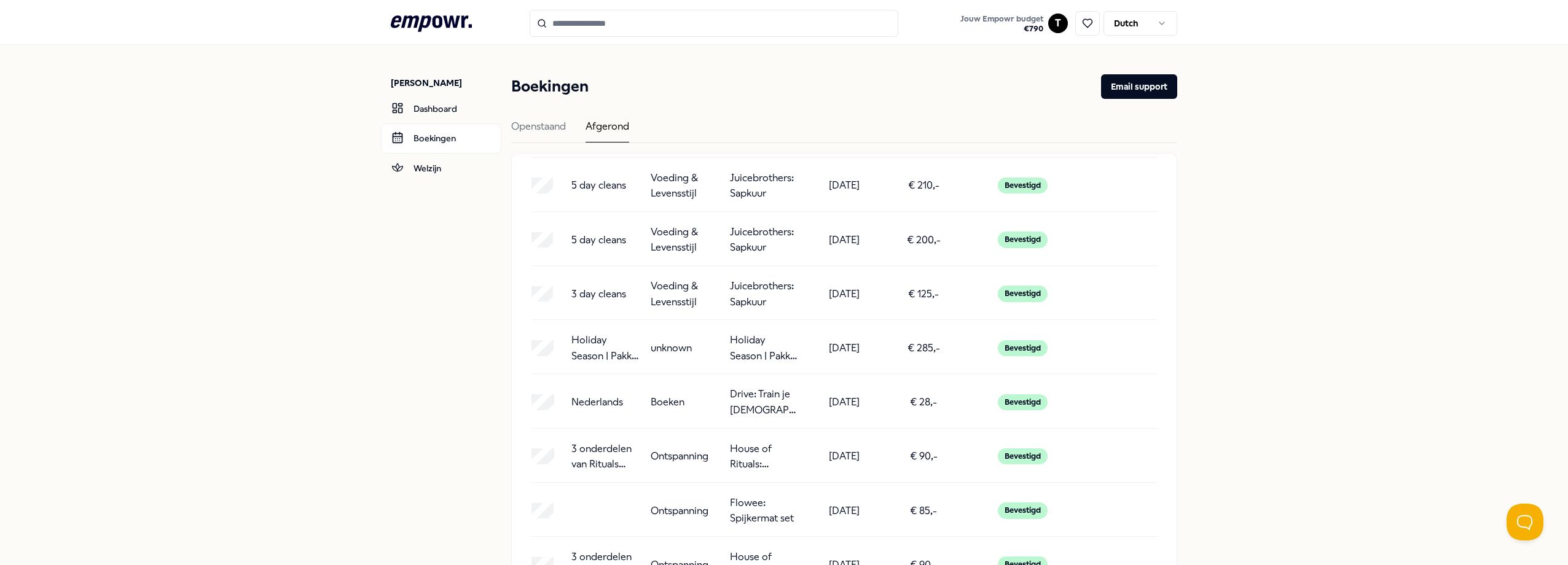 scroll, scrollTop: 61, scrollLeft: 0, axis: vertical 